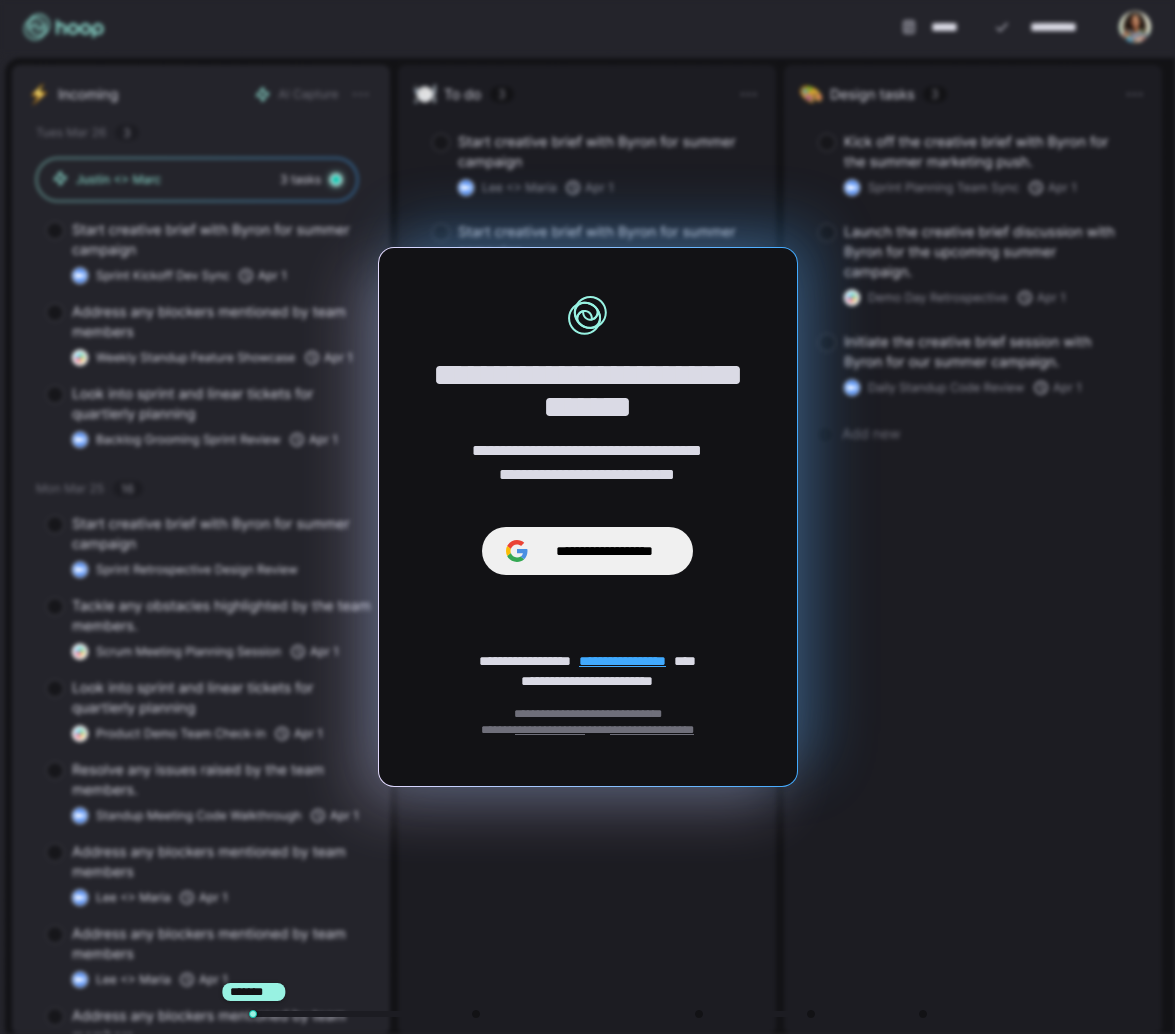 scroll, scrollTop: 0, scrollLeft: 0, axis: both 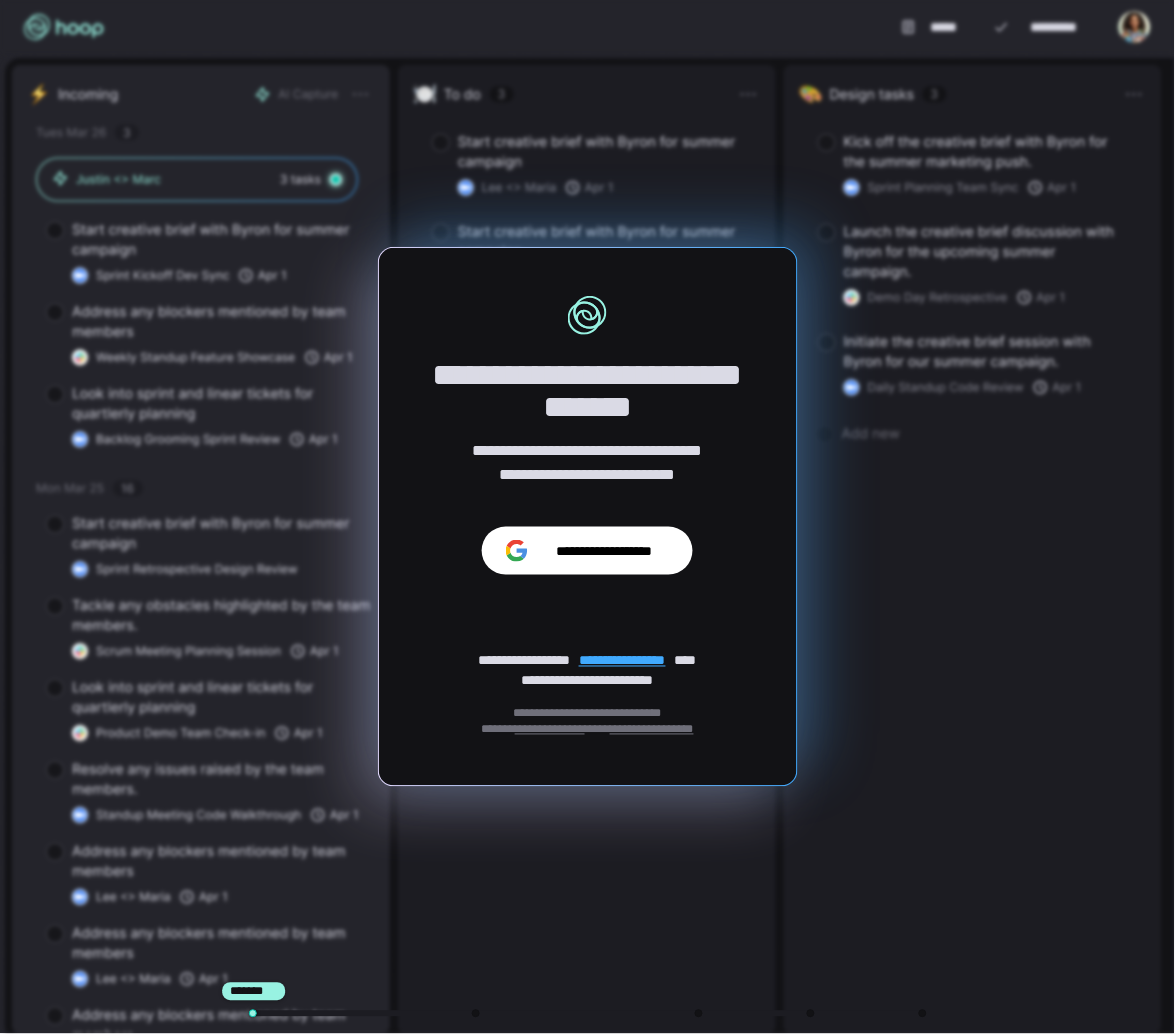 click on "**********" at bounding box center (604, 551) 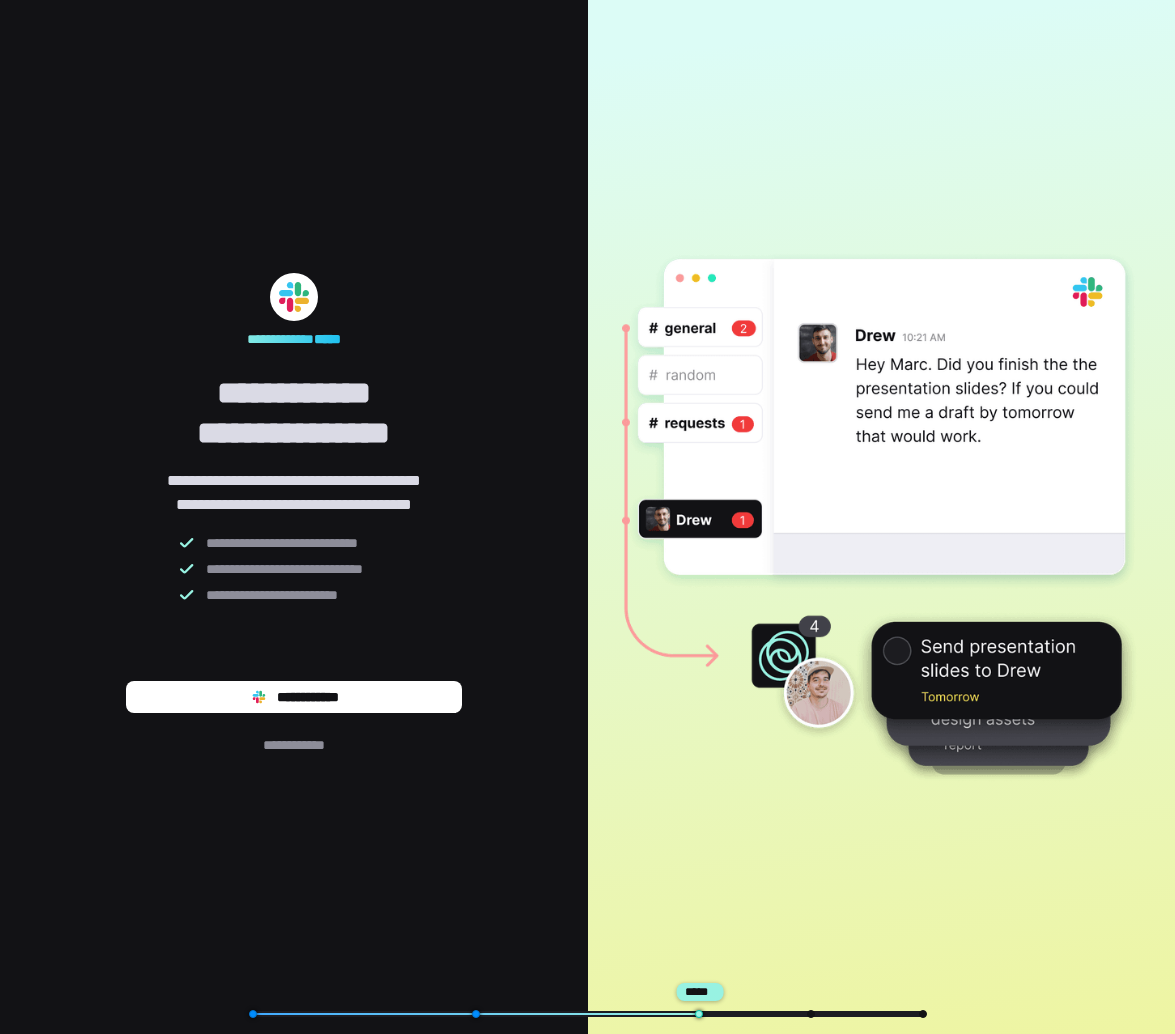 scroll, scrollTop: 0, scrollLeft: 0, axis: both 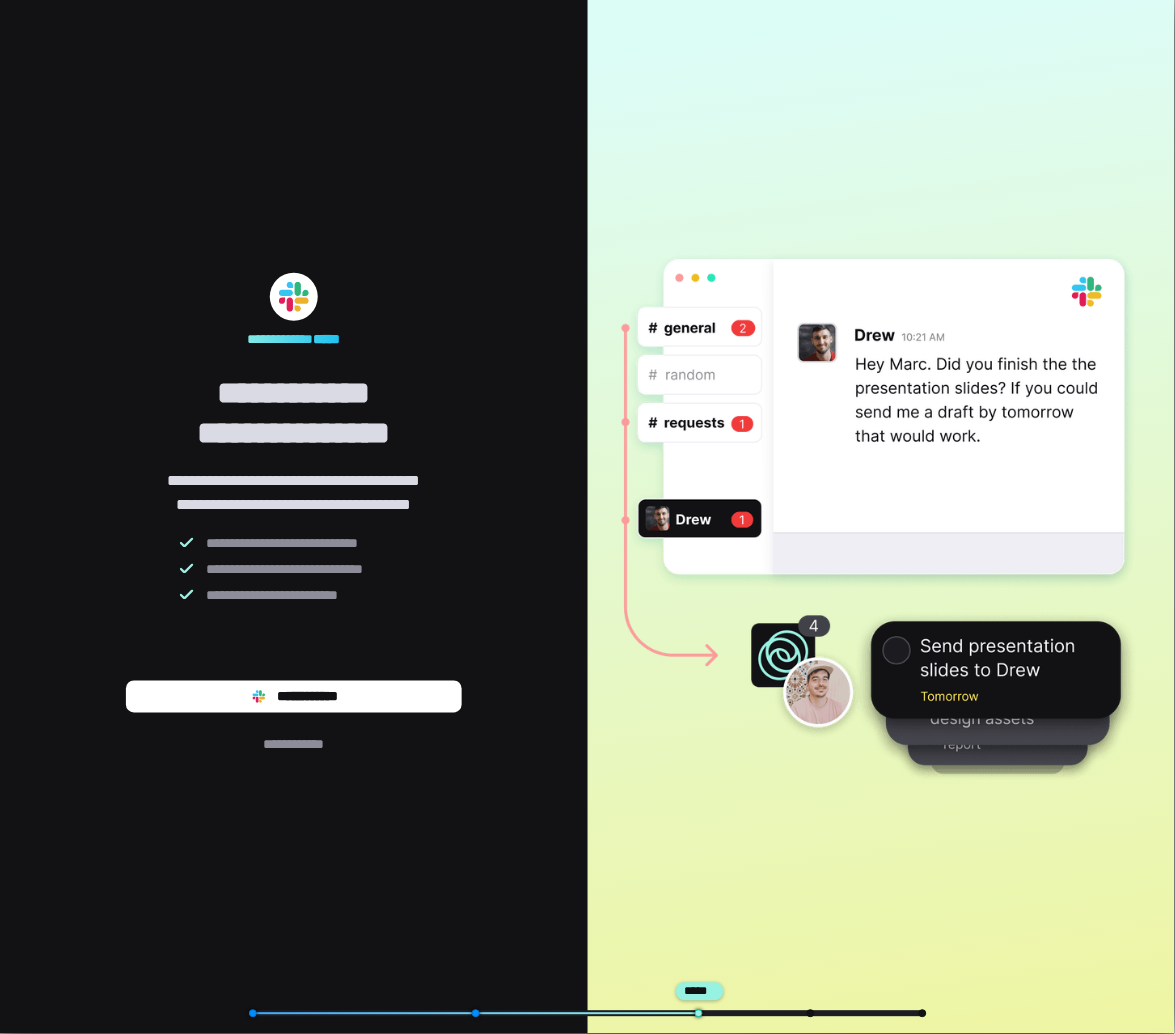 type on "*" 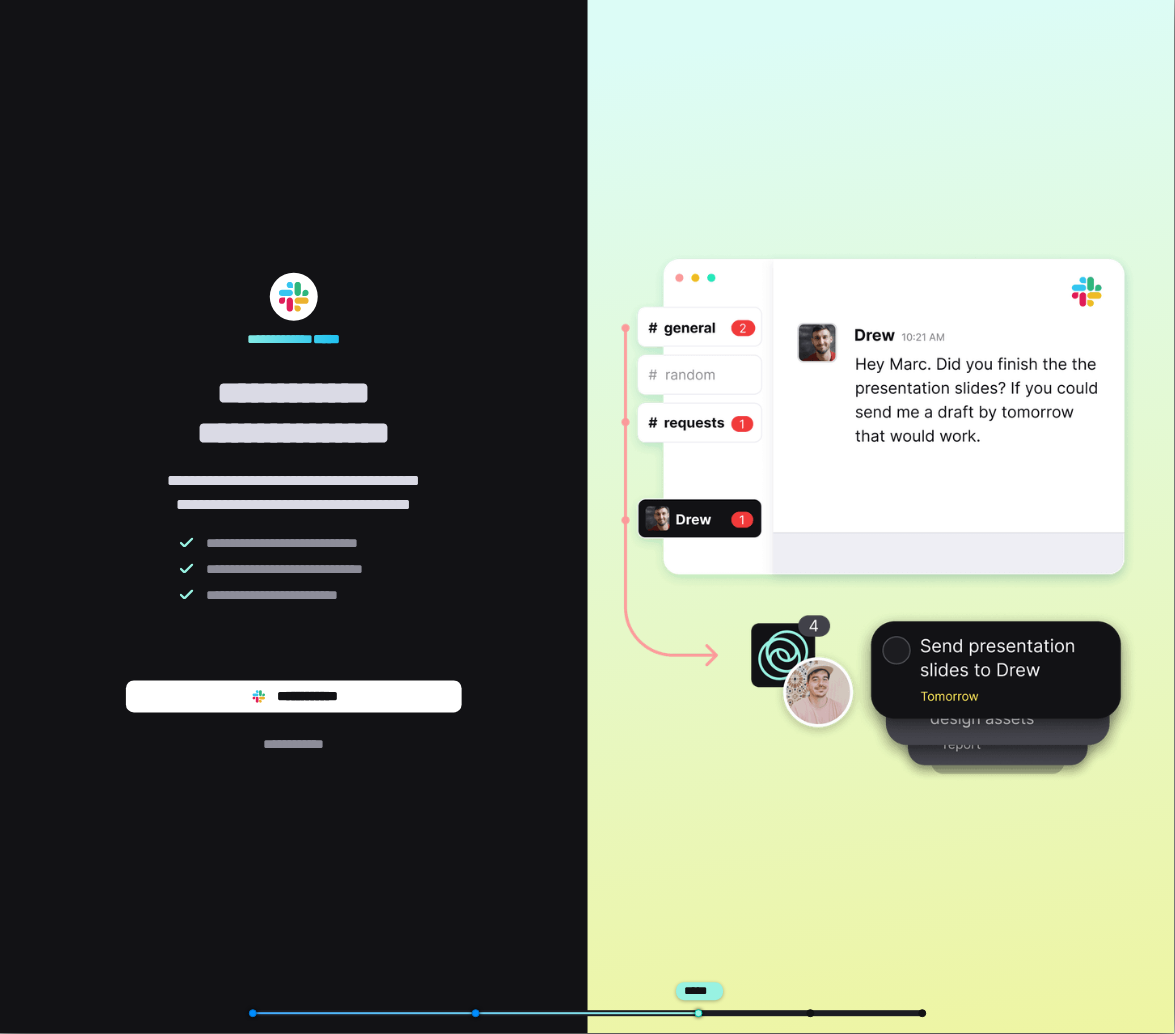 scroll, scrollTop: 0, scrollLeft: 0, axis: both 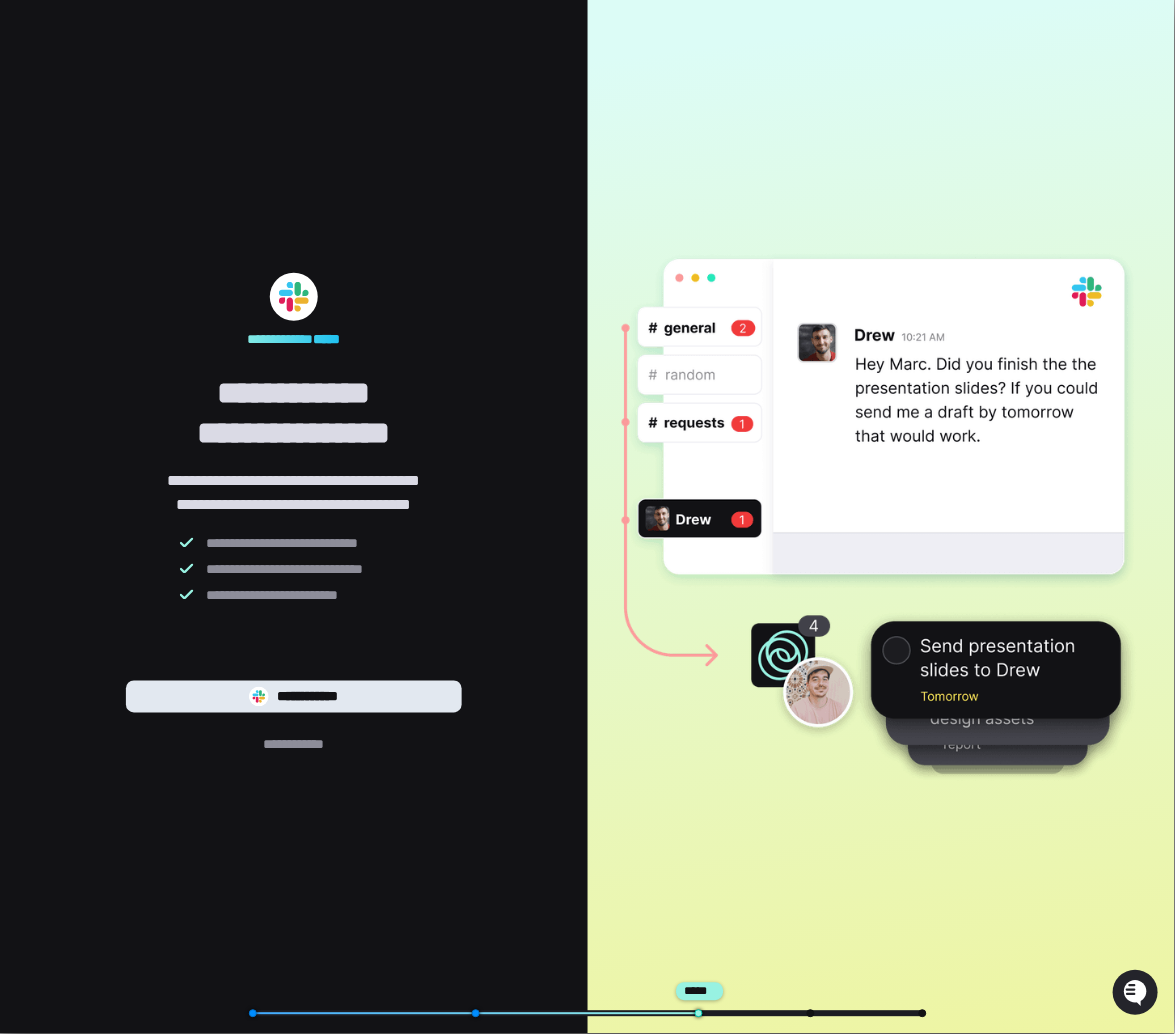 click on "**********" at bounding box center (294, 697) 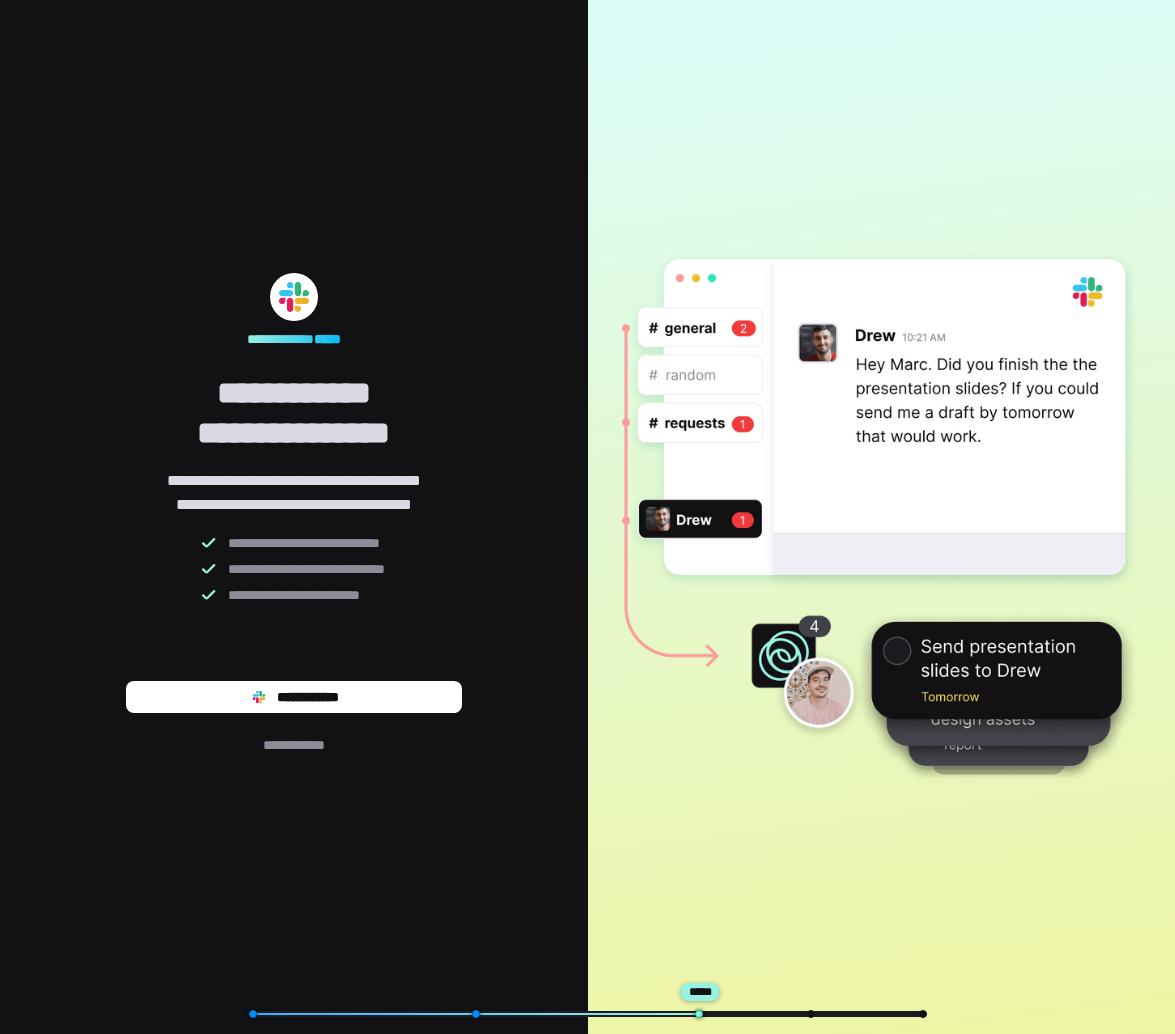 type on "*" 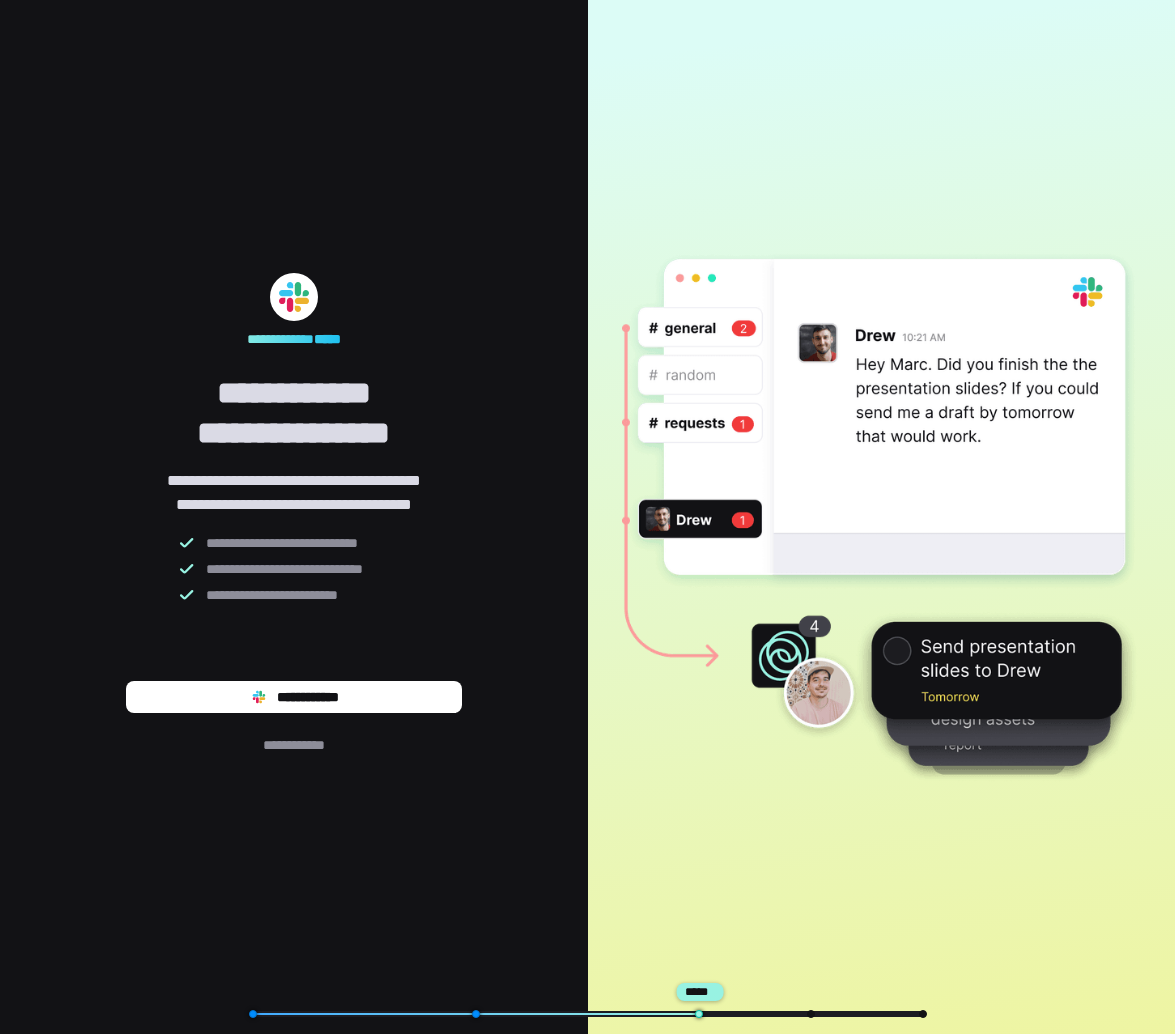 scroll, scrollTop: 0, scrollLeft: 0, axis: both 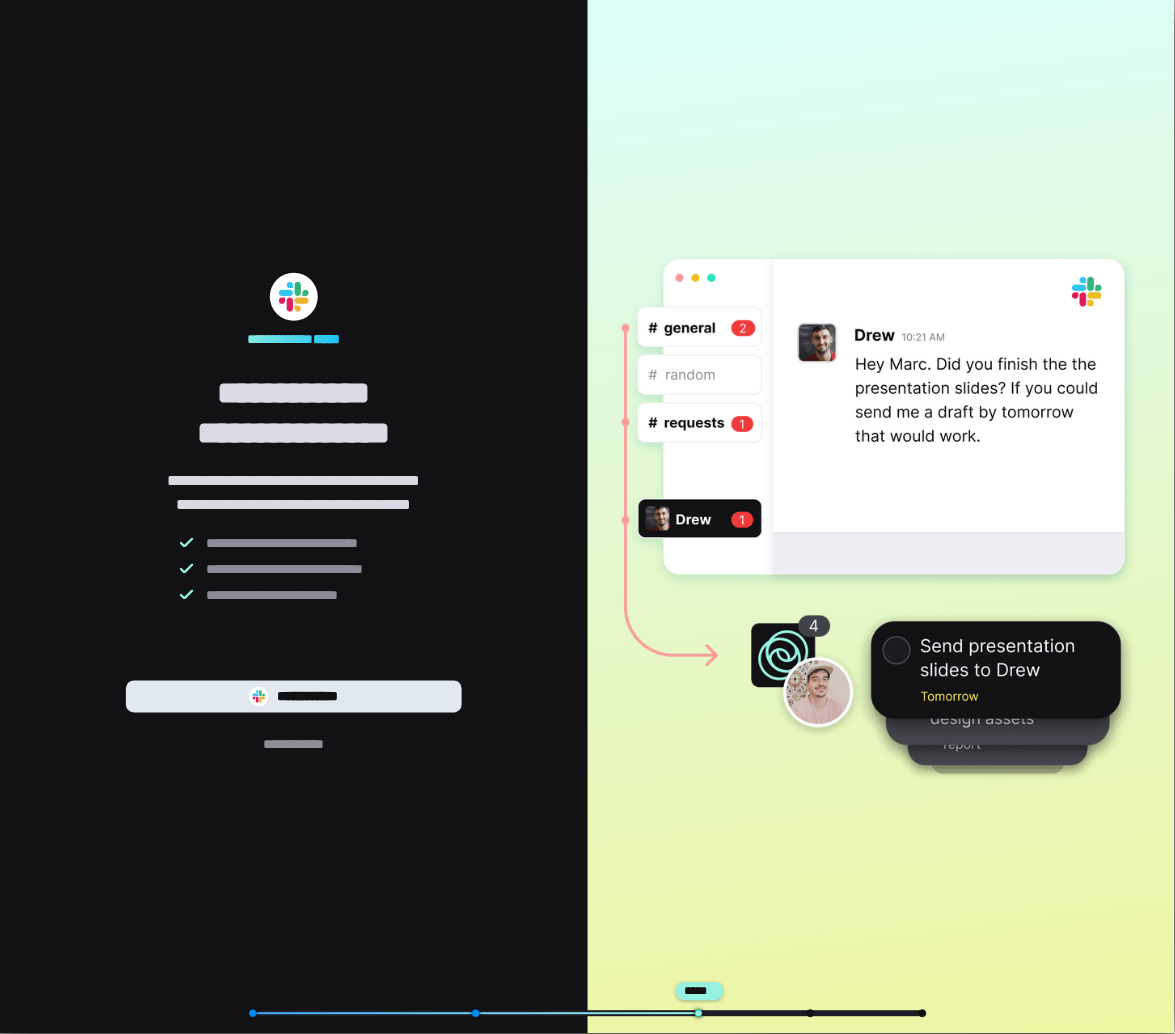 click on "**********" at bounding box center [294, 697] 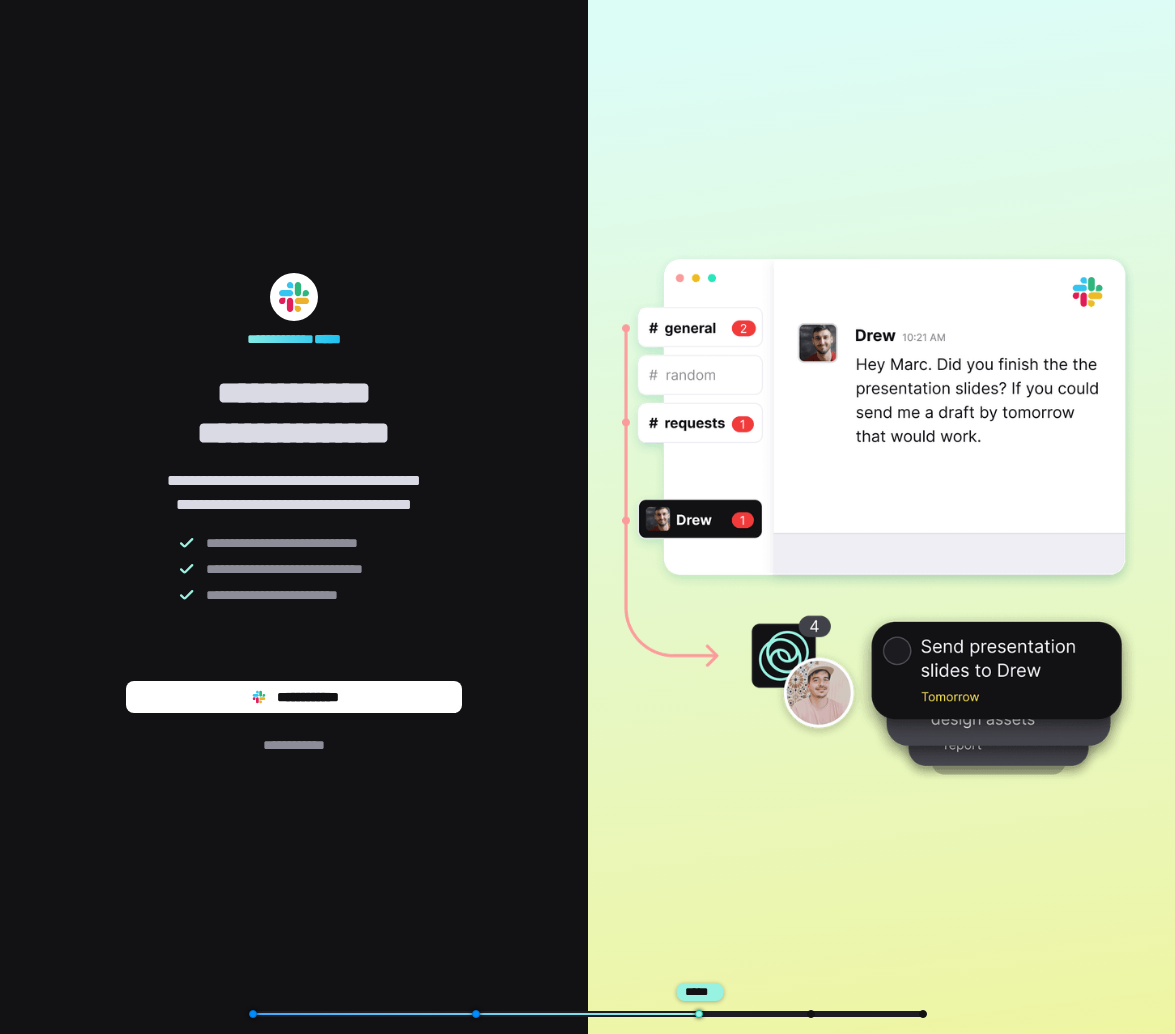 scroll, scrollTop: 0, scrollLeft: 0, axis: both 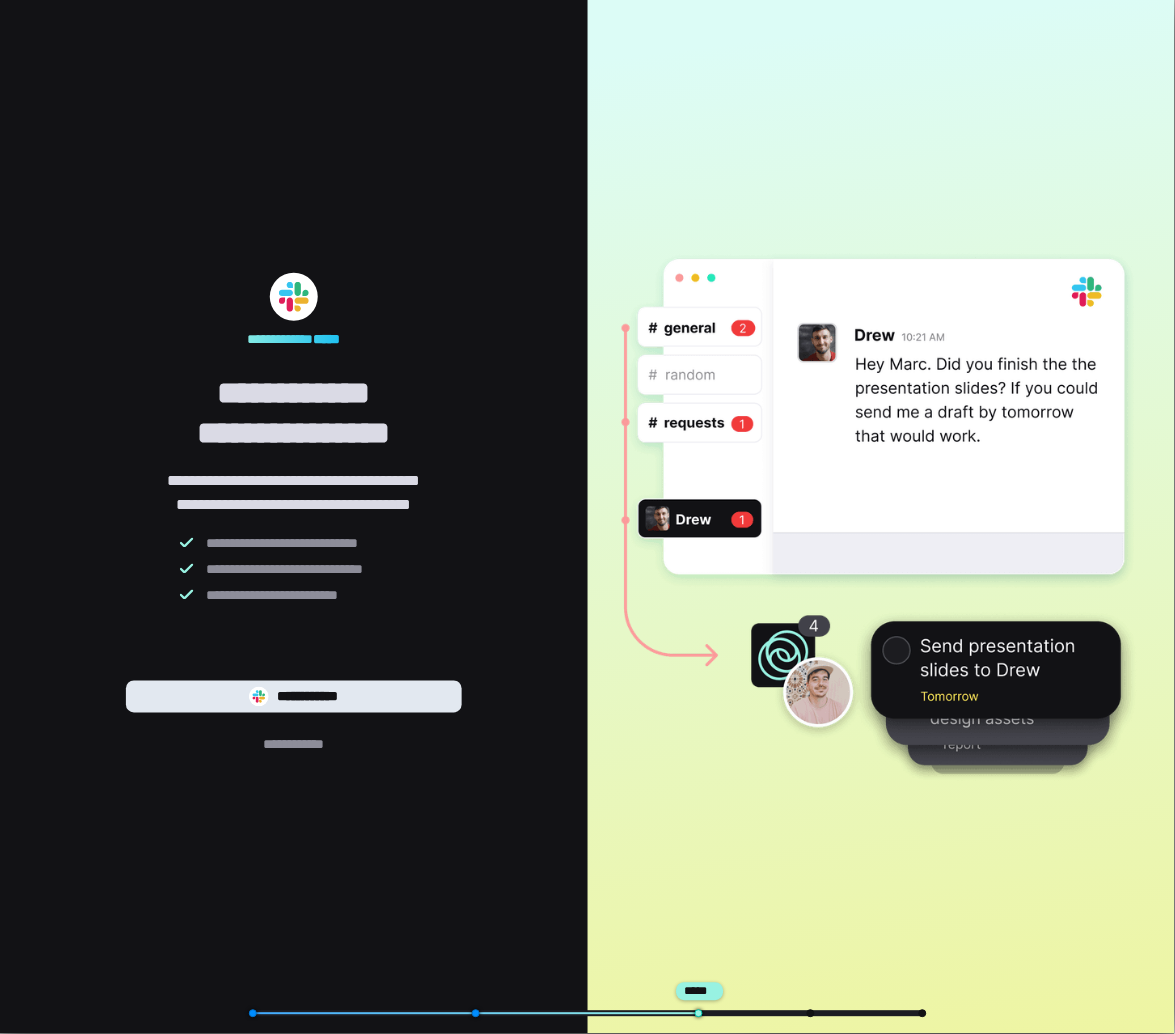 click on "**********" at bounding box center (294, 697) 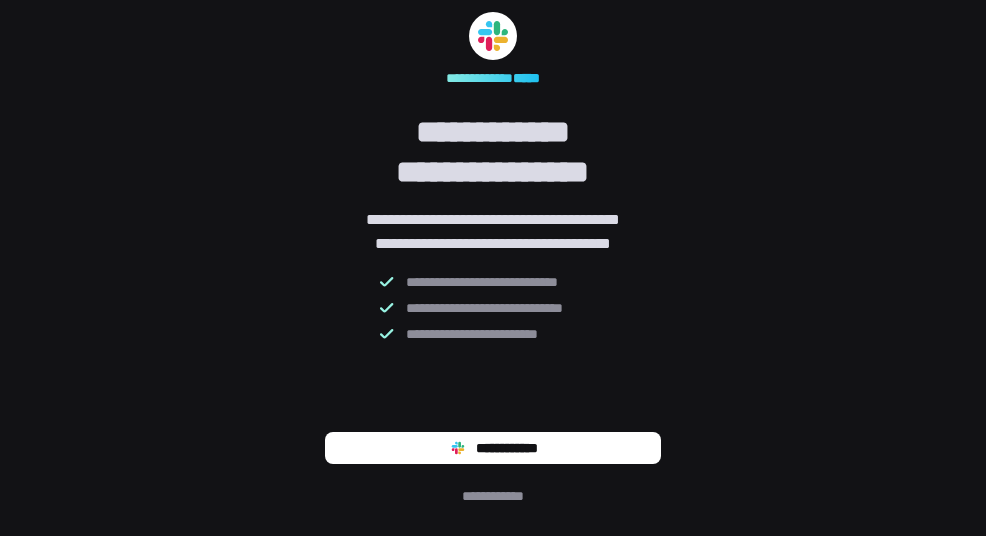 scroll, scrollTop: 0, scrollLeft: 0, axis: both 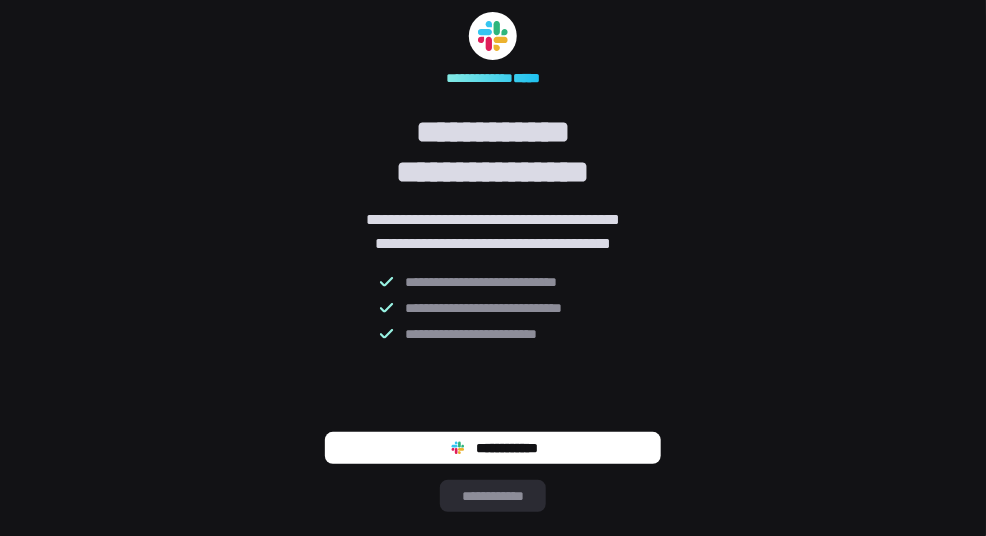 click on "**********" at bounding box center [493, 496] 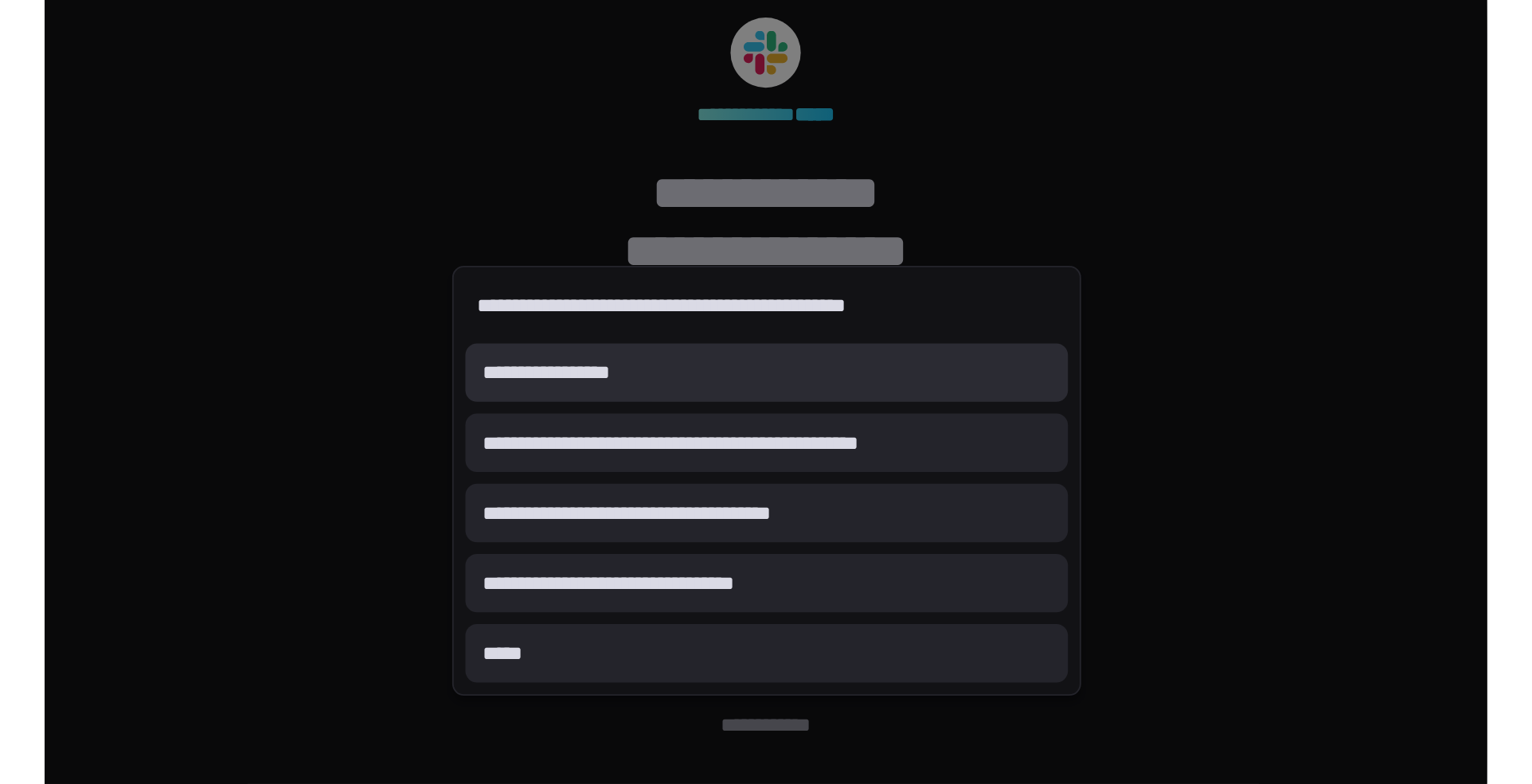 scroll, scrollTop: 0, scrollLeft: 0, axis: both 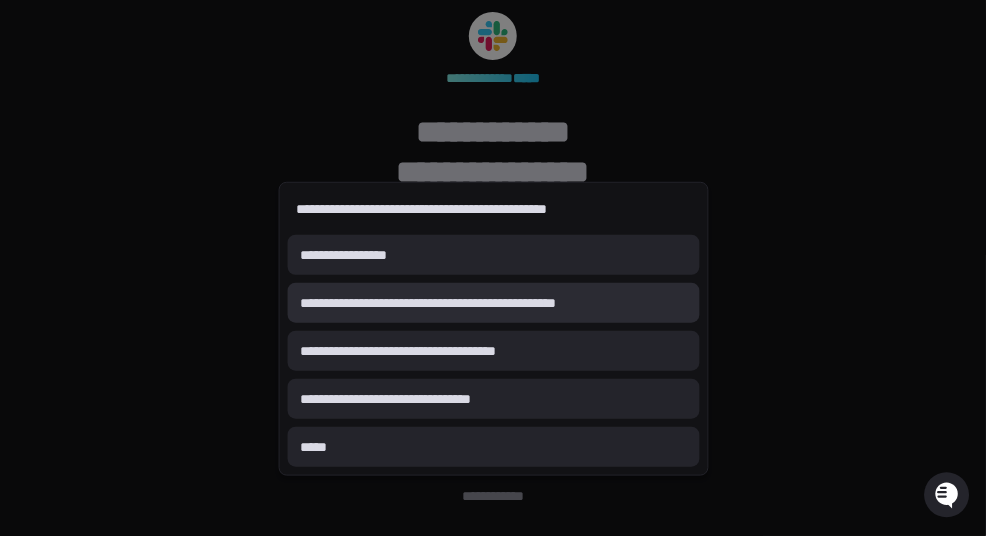 click on "**********" at bounding box center (494, 303) 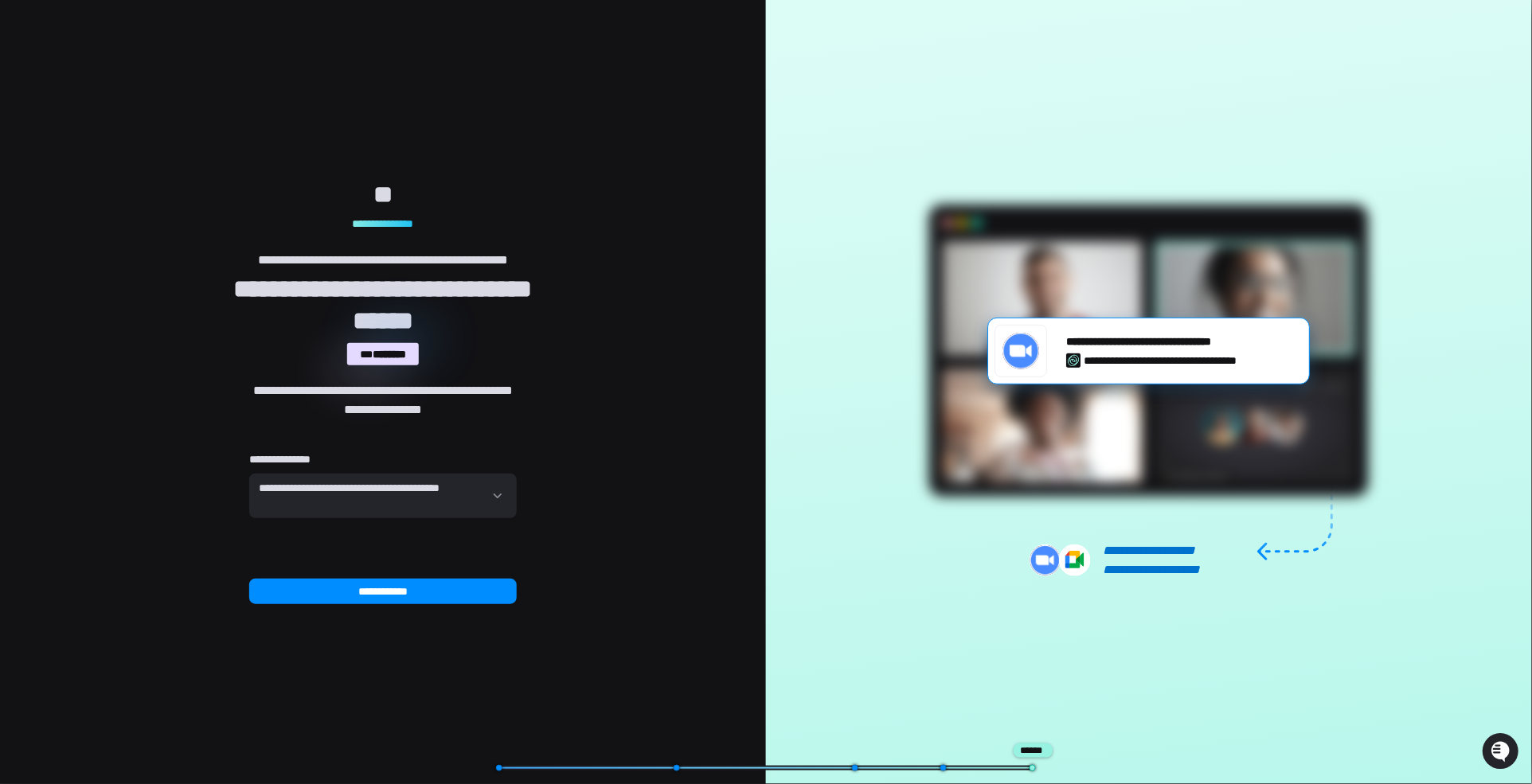 drag, startPoint x: 166, startPoint y: 11, endPoint x: 357, endPoint y: 591, distance: 610.6398 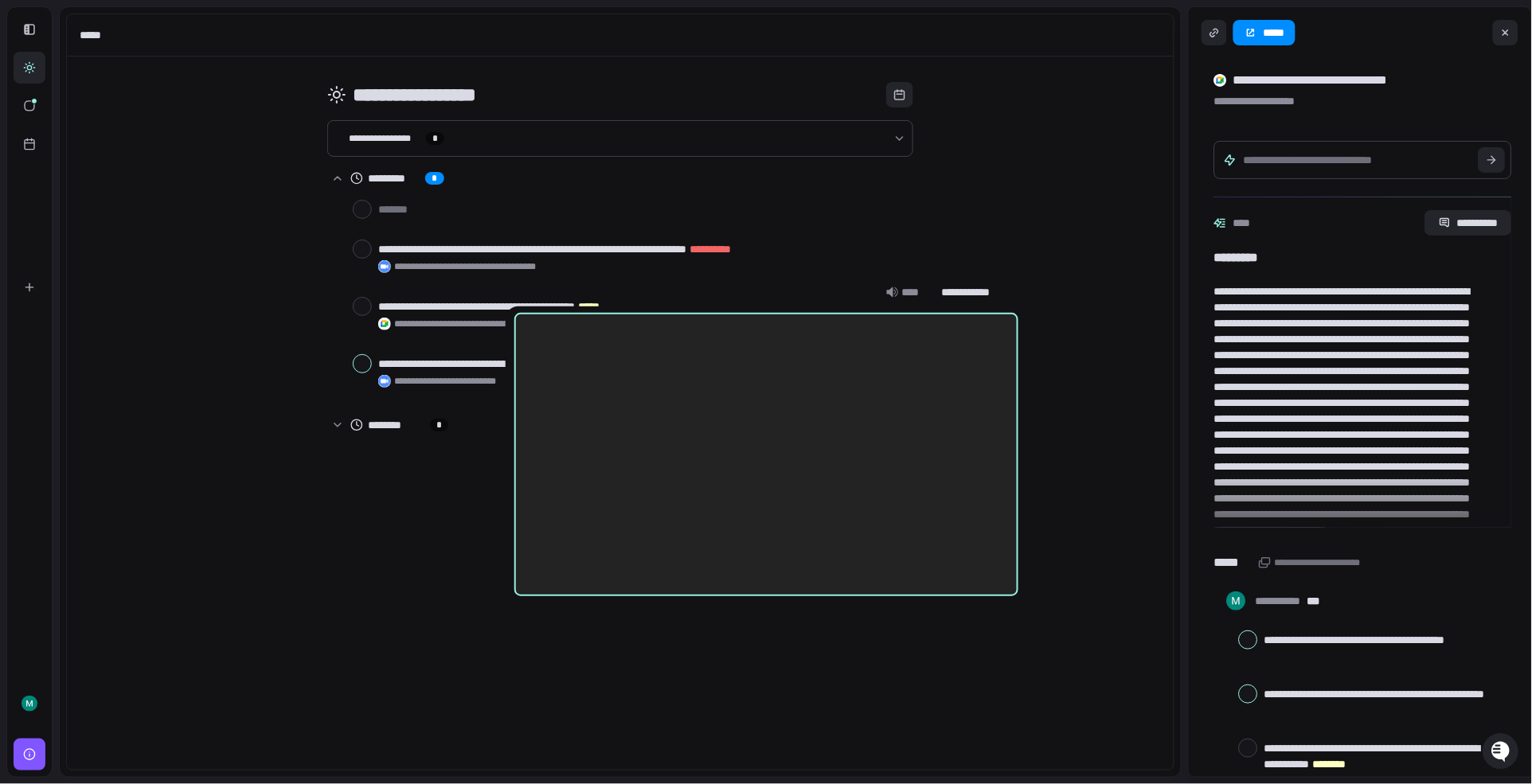 drag, startPoint x: 644, startPoint y: 360, endPoint x: 688, endPoint y: 469, distance: 117.54574 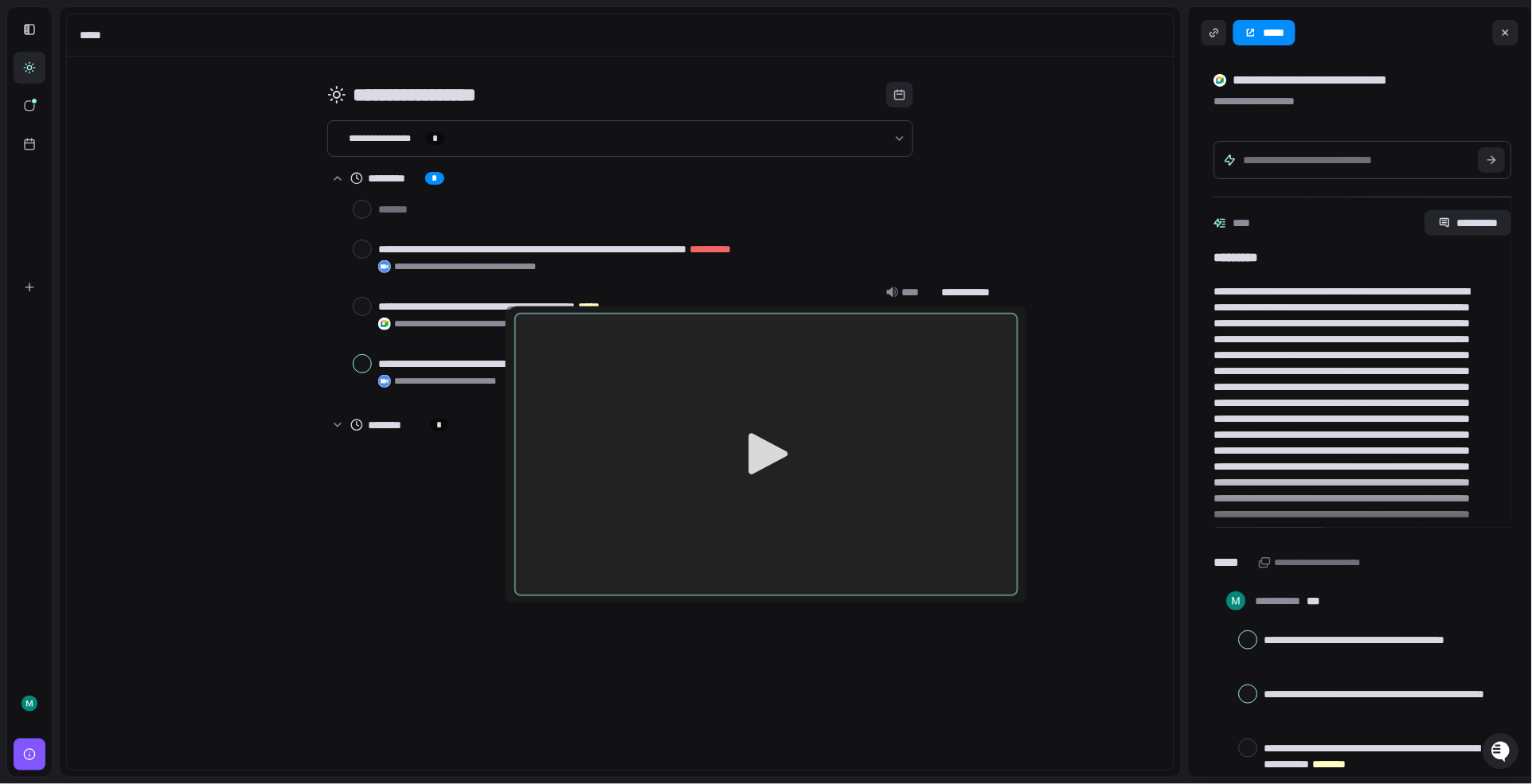 click on "**** ******* ****" at bounding box center [766, 392] 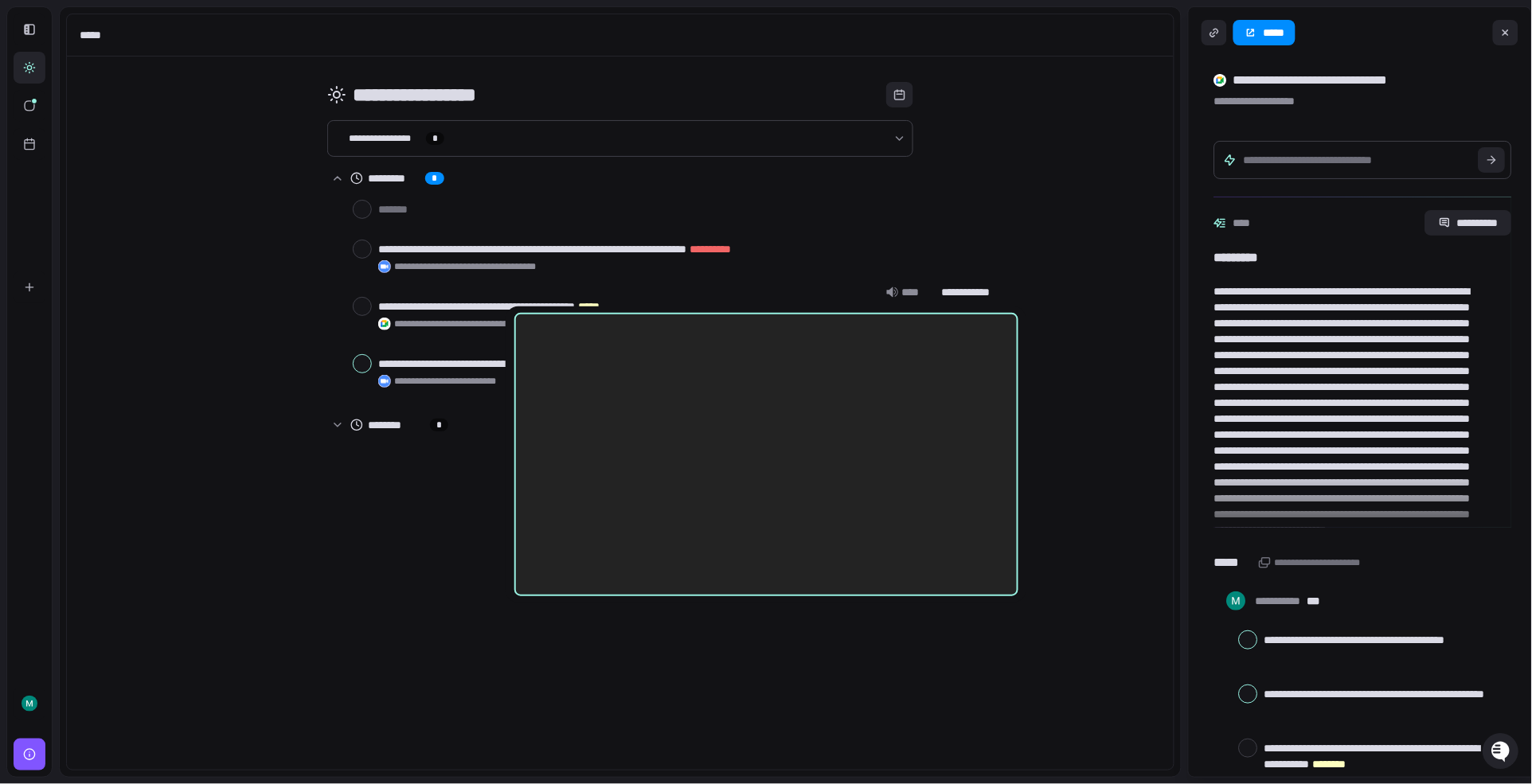 click at bounding box center (766, 454) 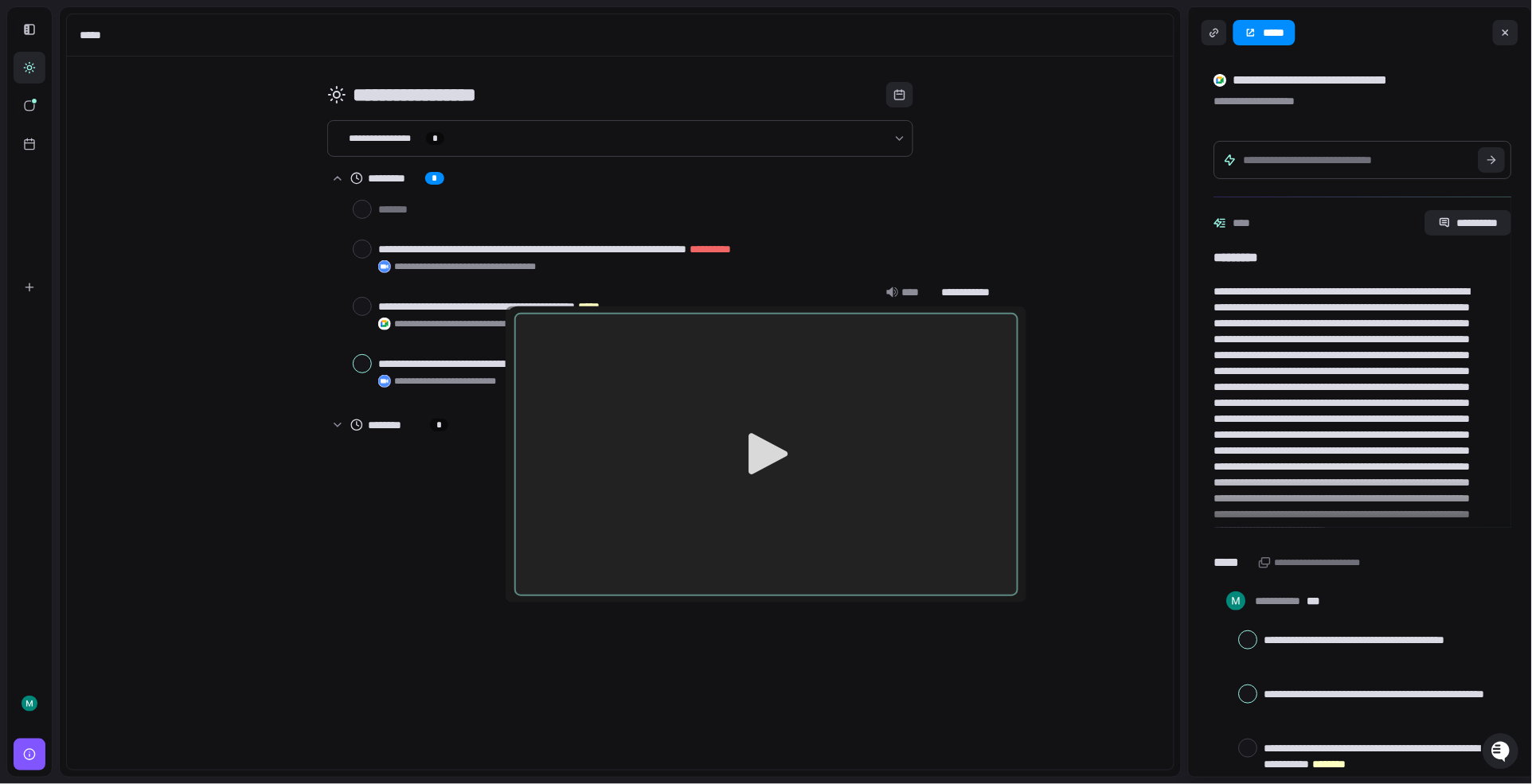 click 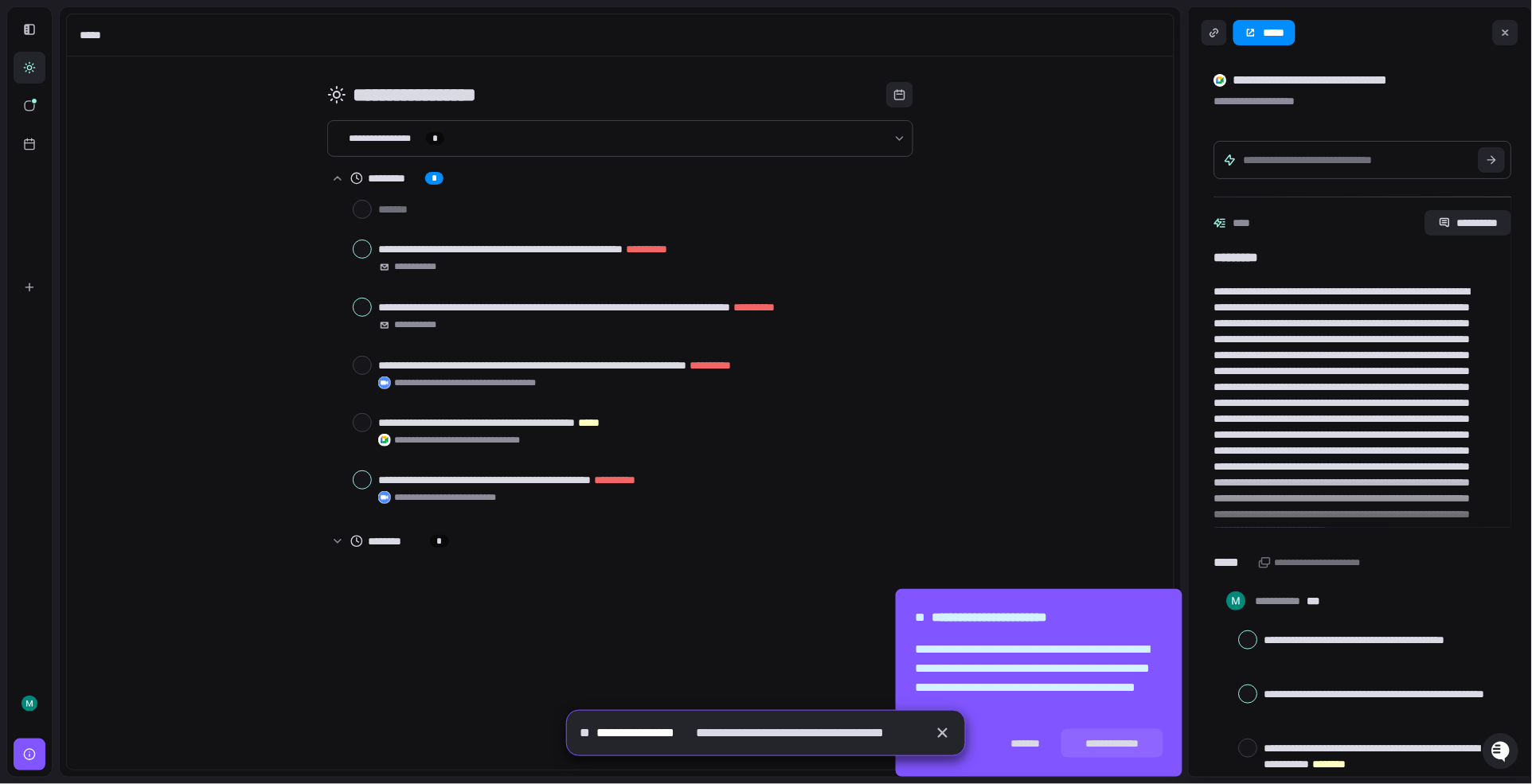 click on "**********" at bounding box center [766, 739] 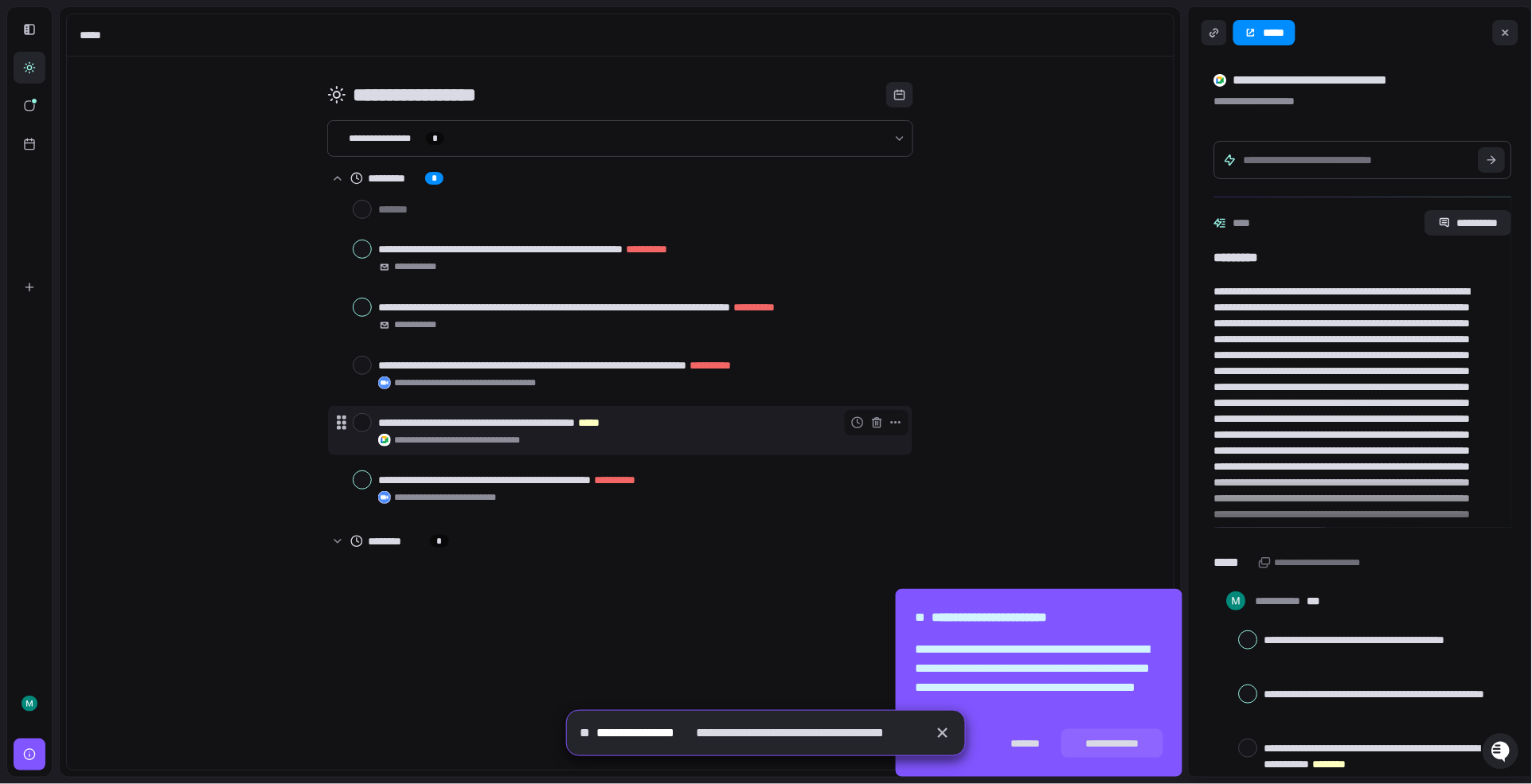 click 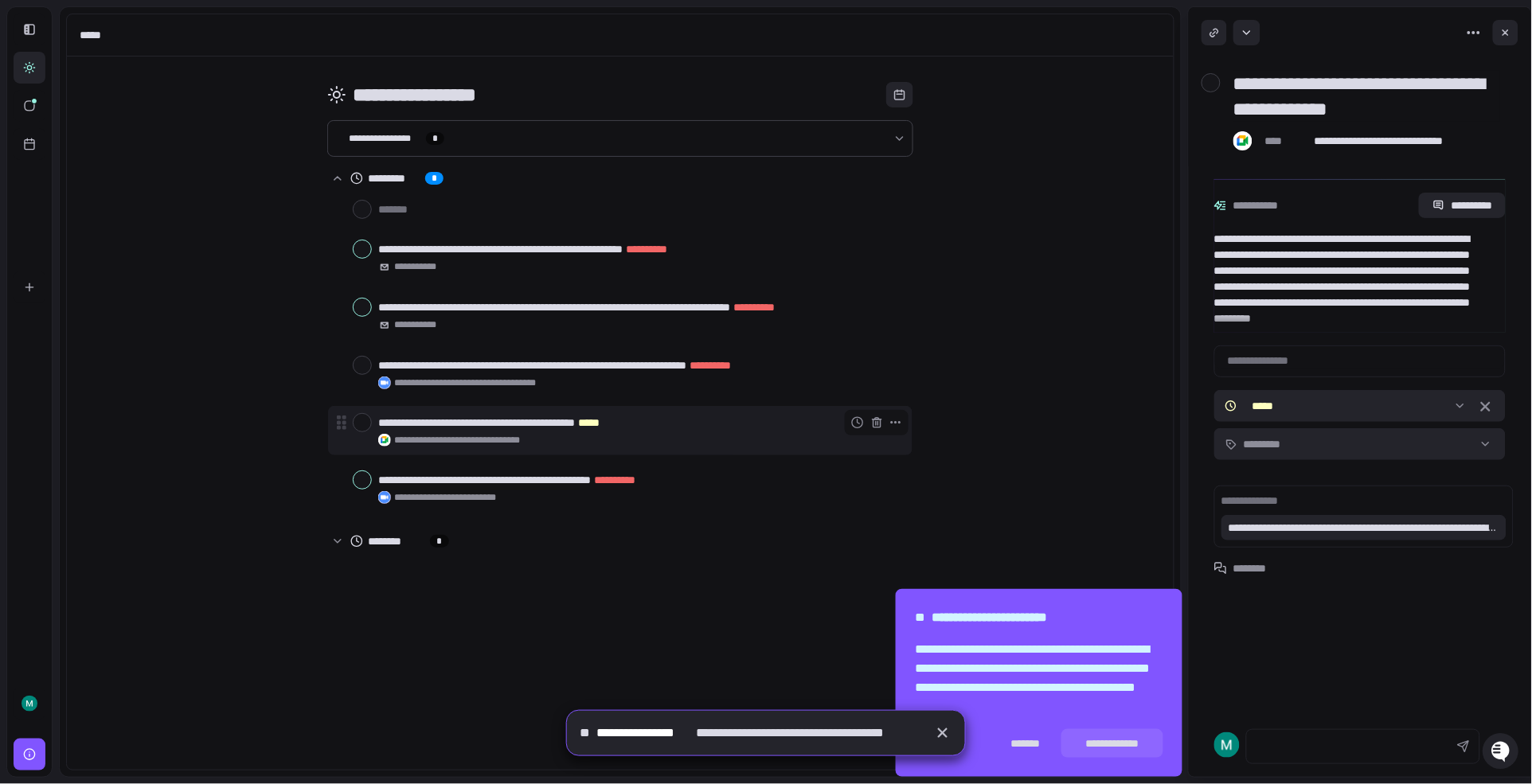 click at bounding box center (362, 423) 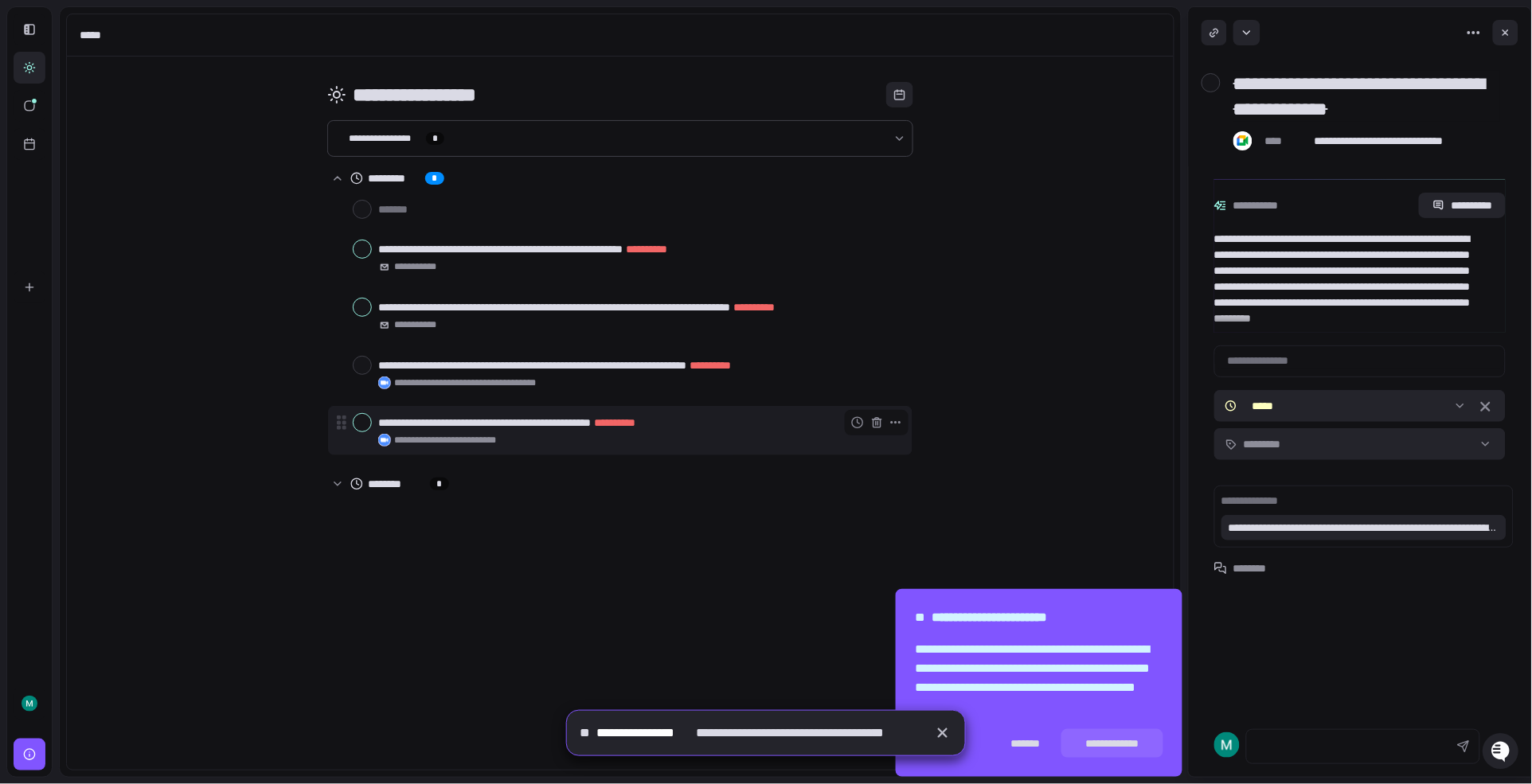 click at bounding box center [362, 423] 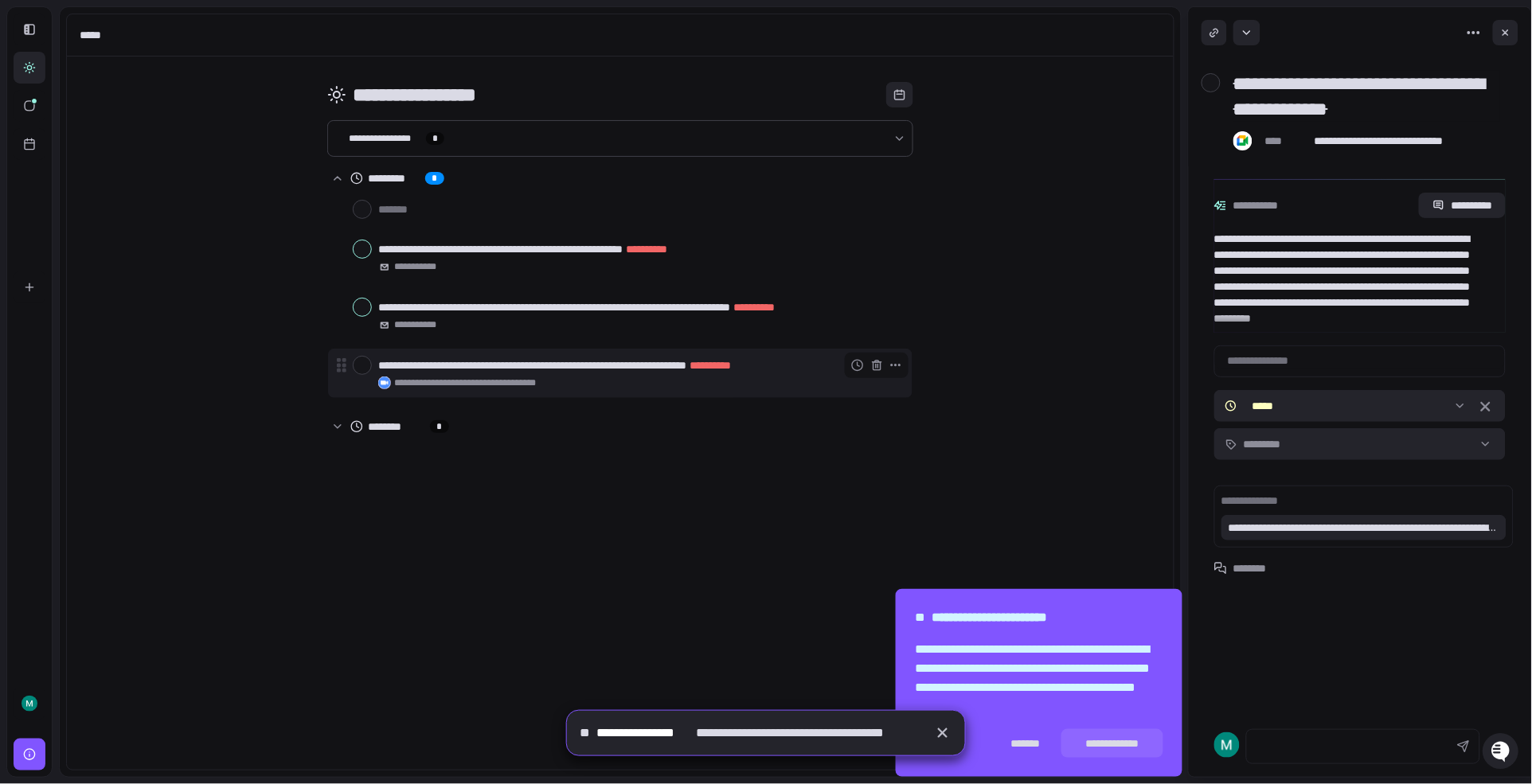 click on "**********" at bounding box center [639, 365] 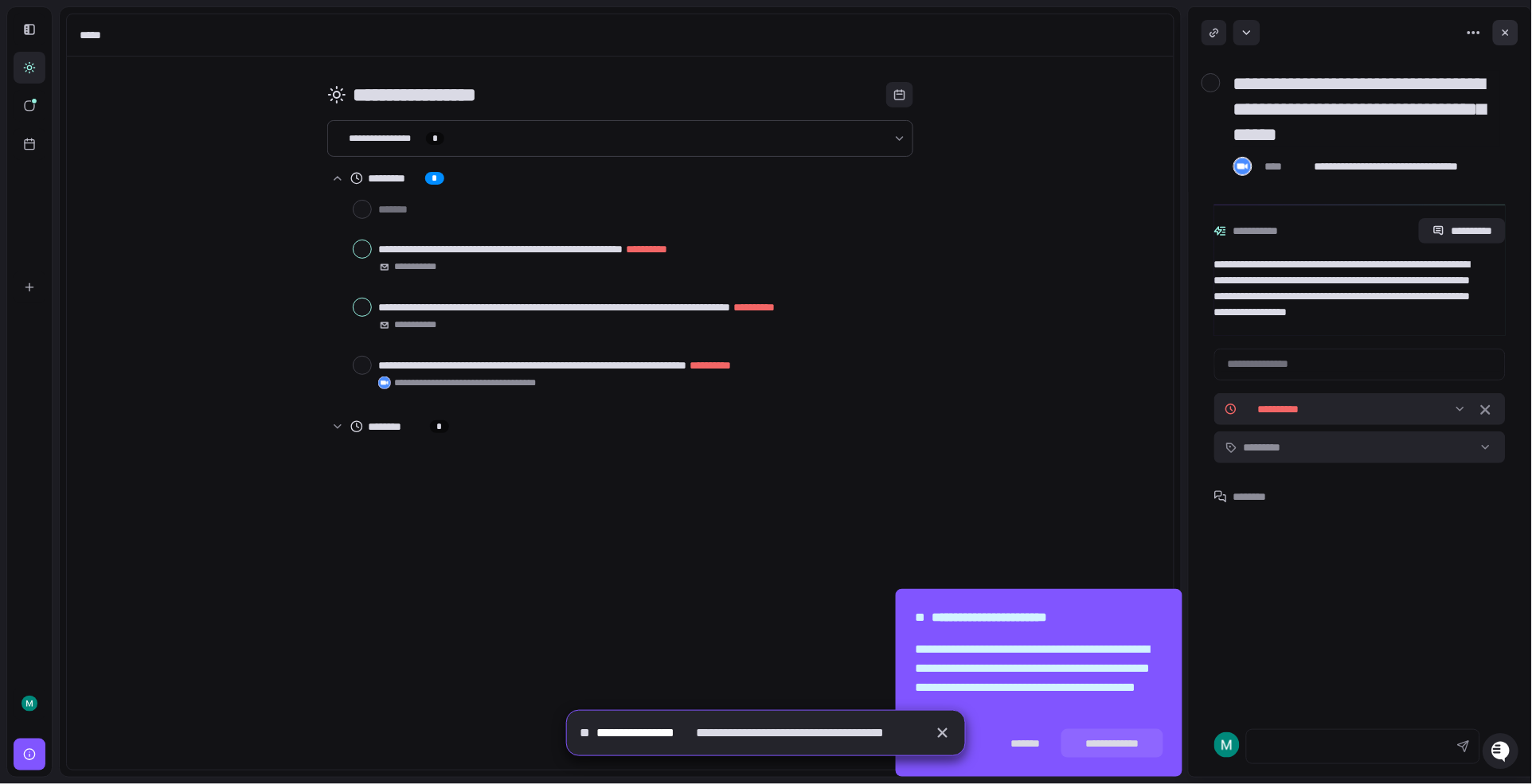 click at bounding box center [1506, 33] 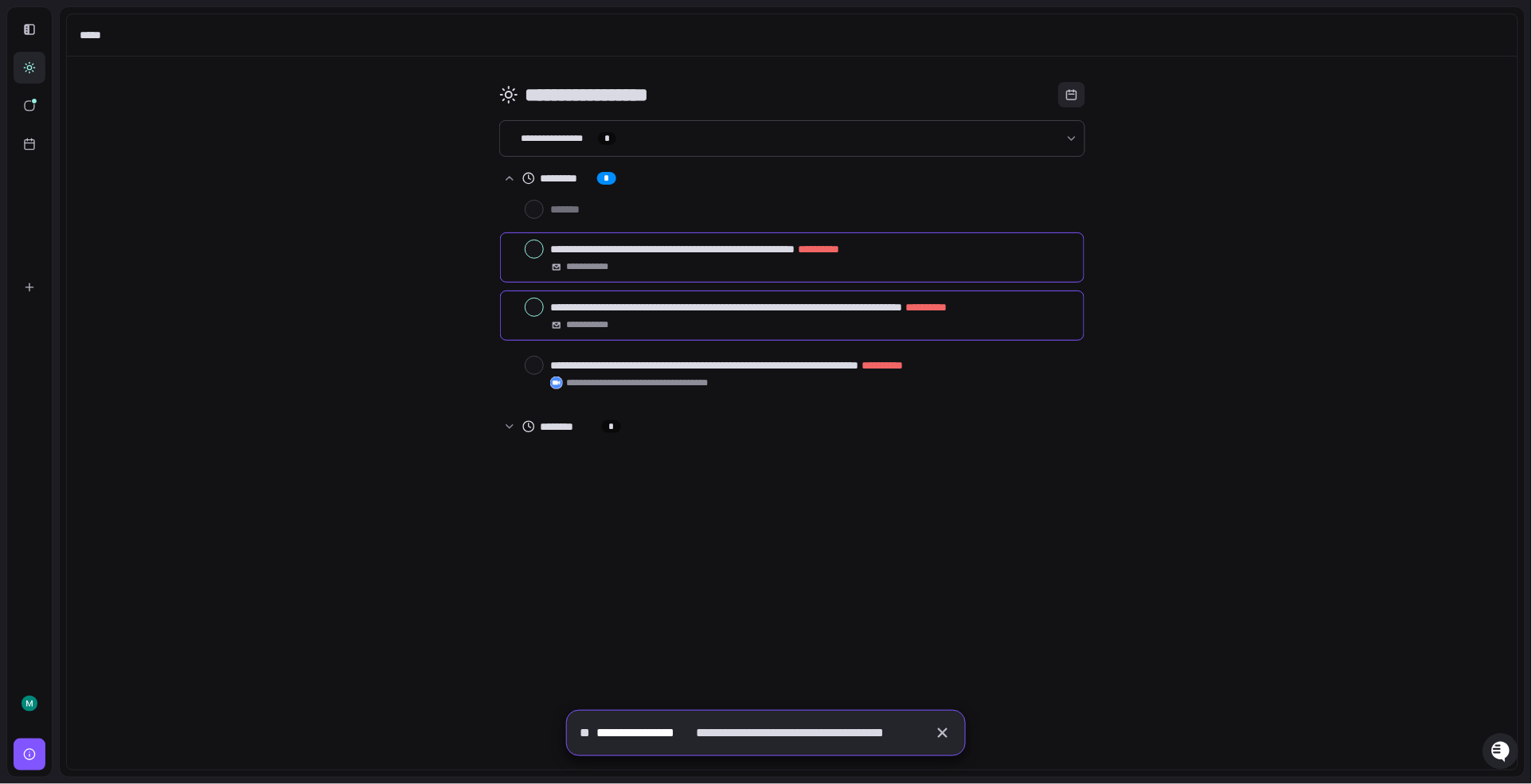 click 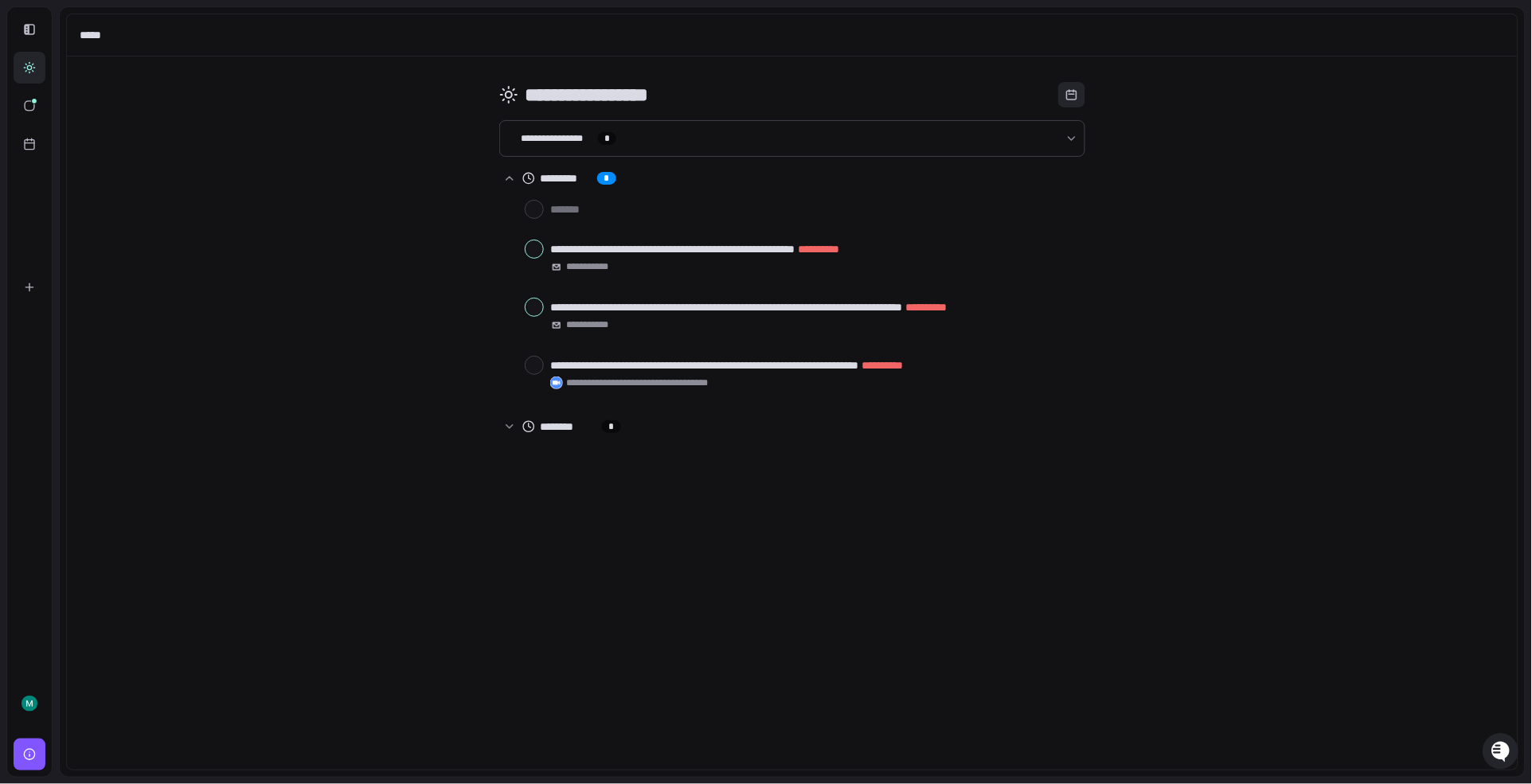 click on "**********" at bounding box center (552, 138) 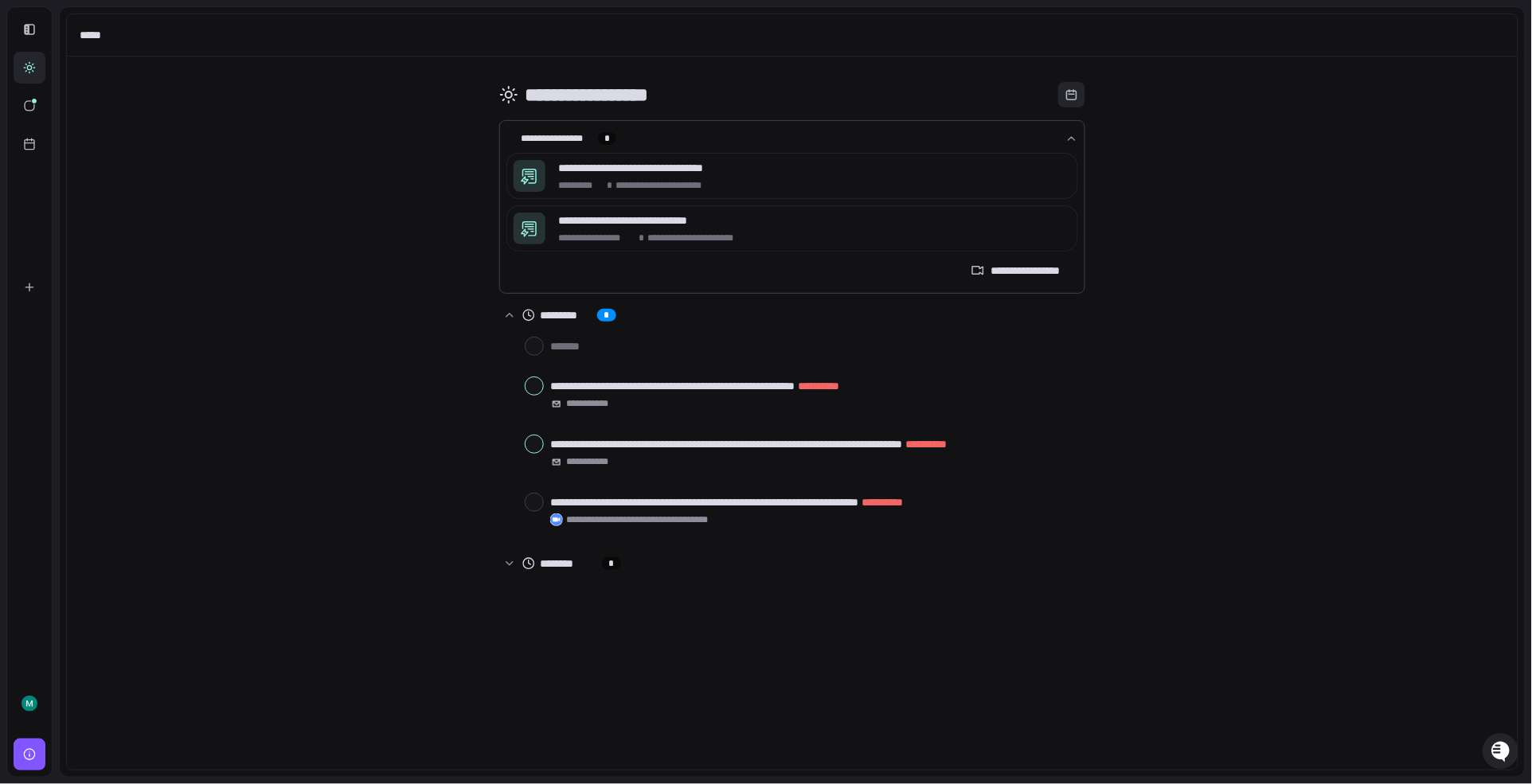 click on "**********" at bounding box center (792, 413) 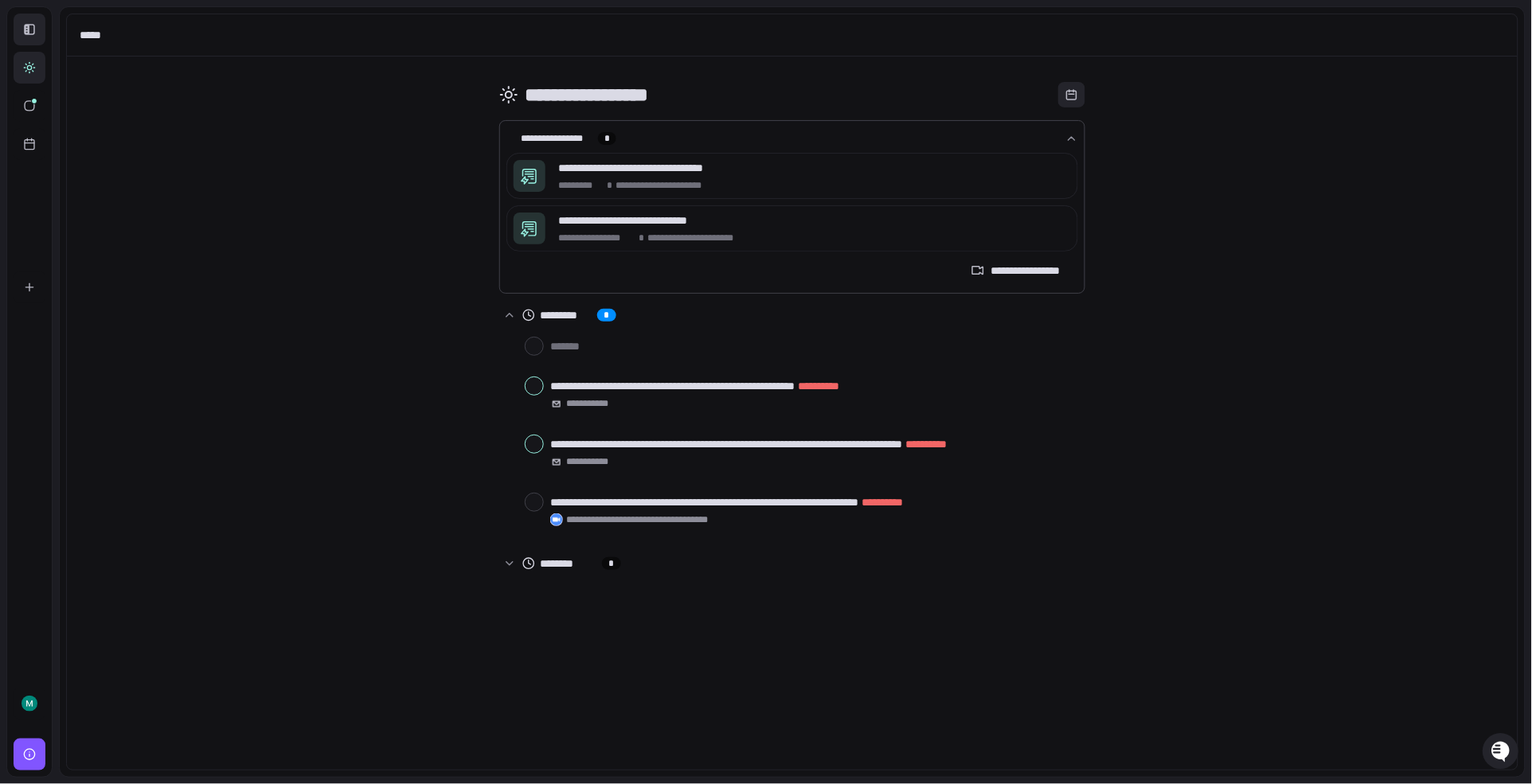 click at bounding box center [29, 29] 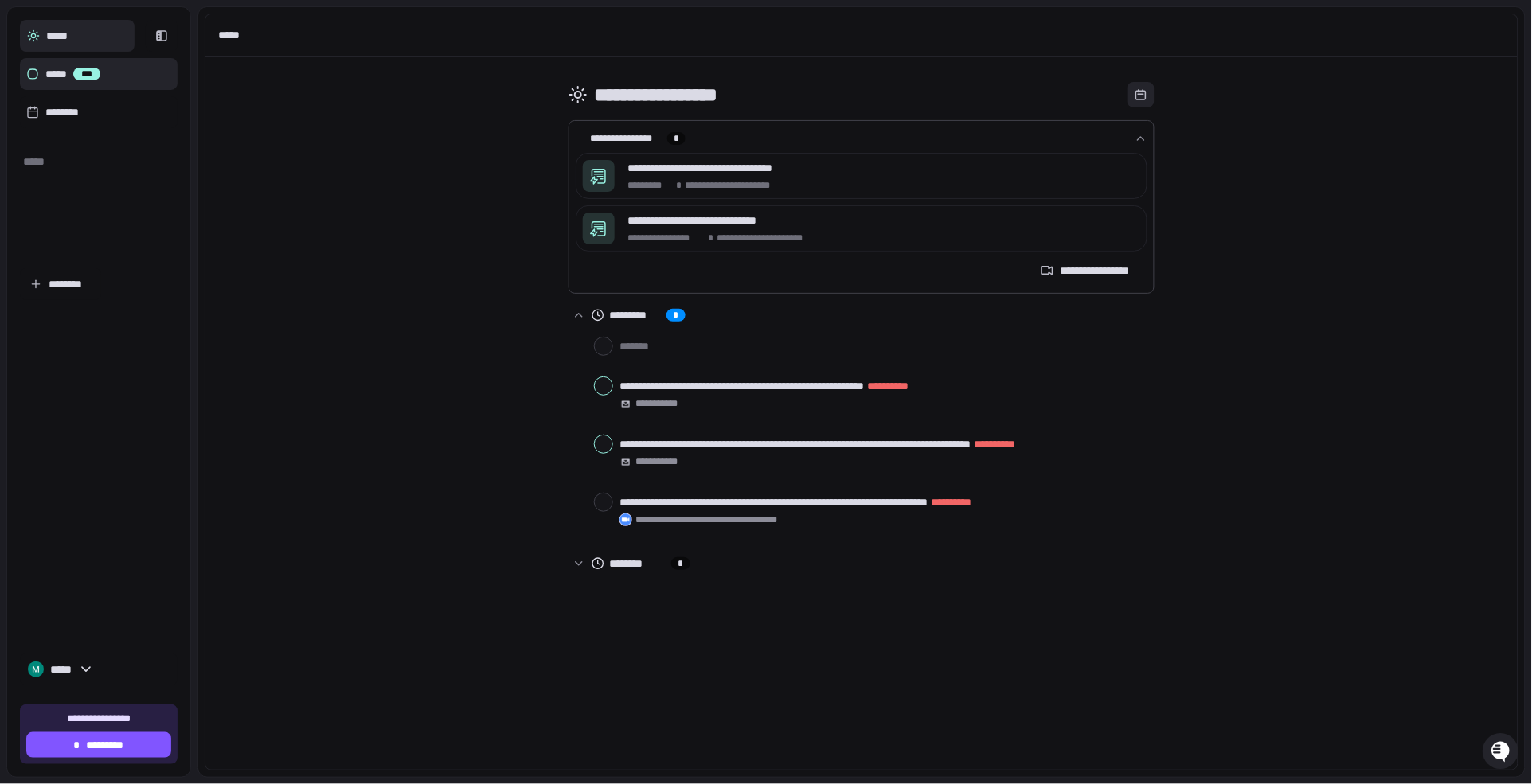 click on "***** ***" at bounding box center (99, 74) 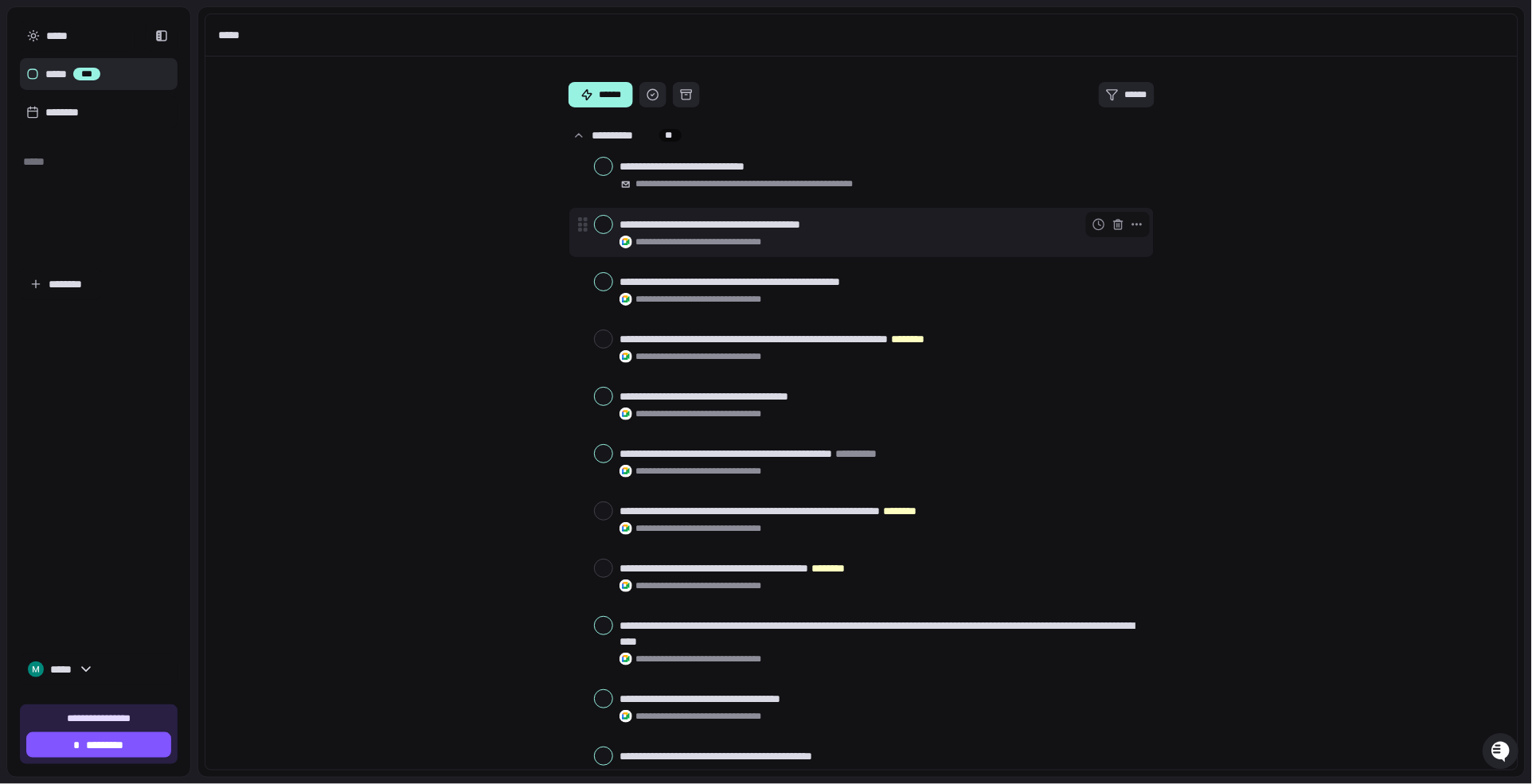 click on "**********" at bounding box center [862, 232] 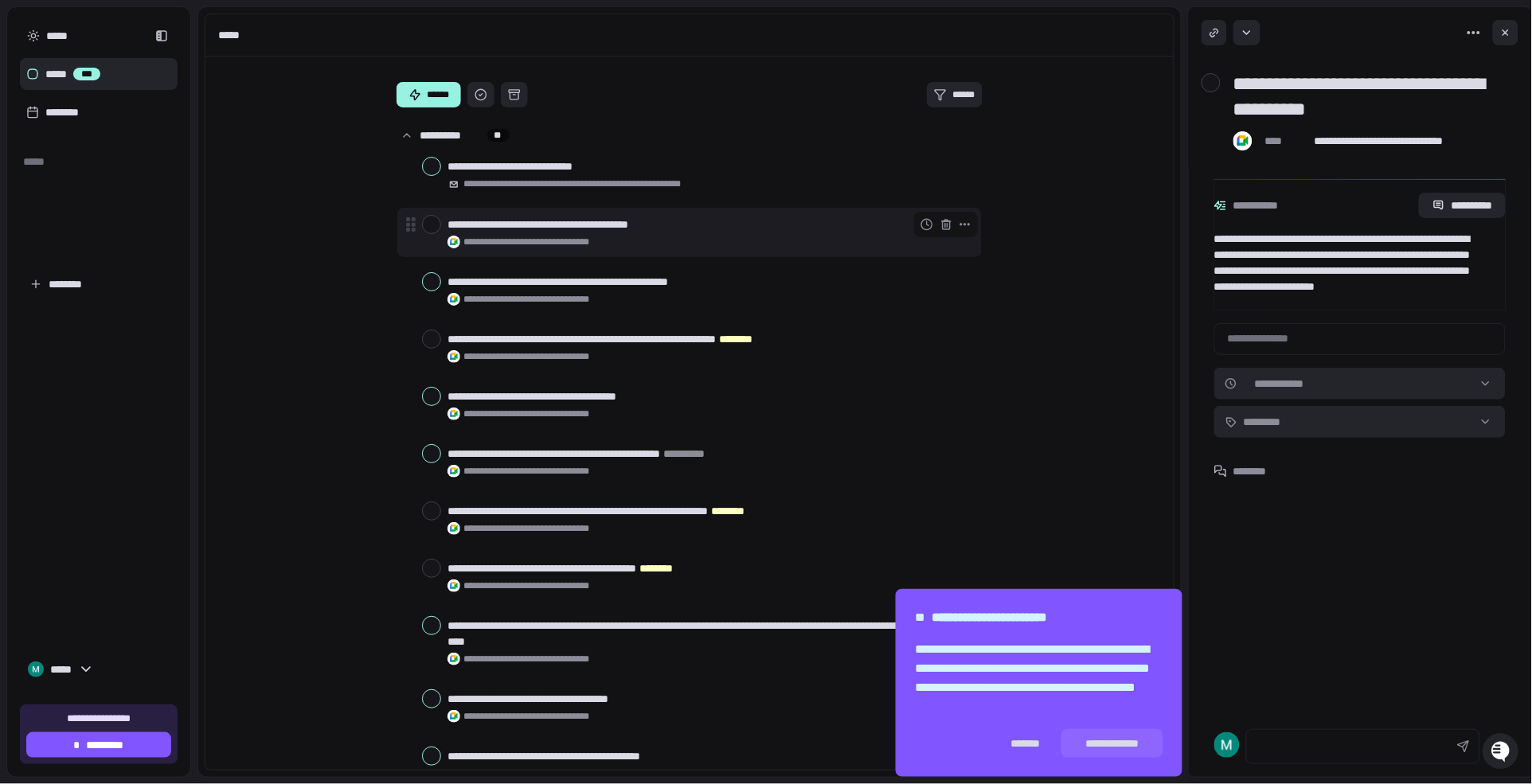 click at bounding box center [432, 224] 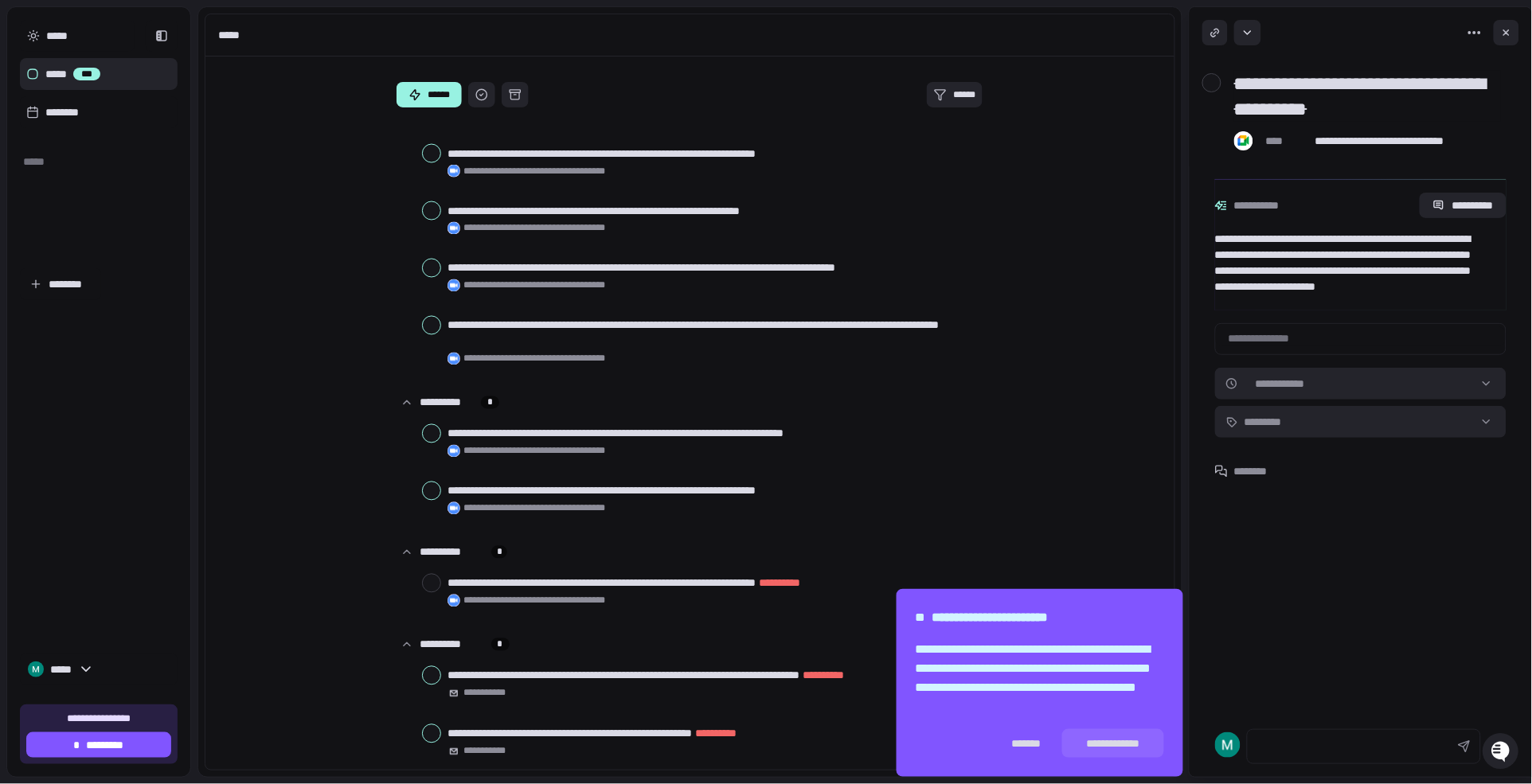 scroll, scrollTop: 853, scrollLeft: 0, axis: vertical 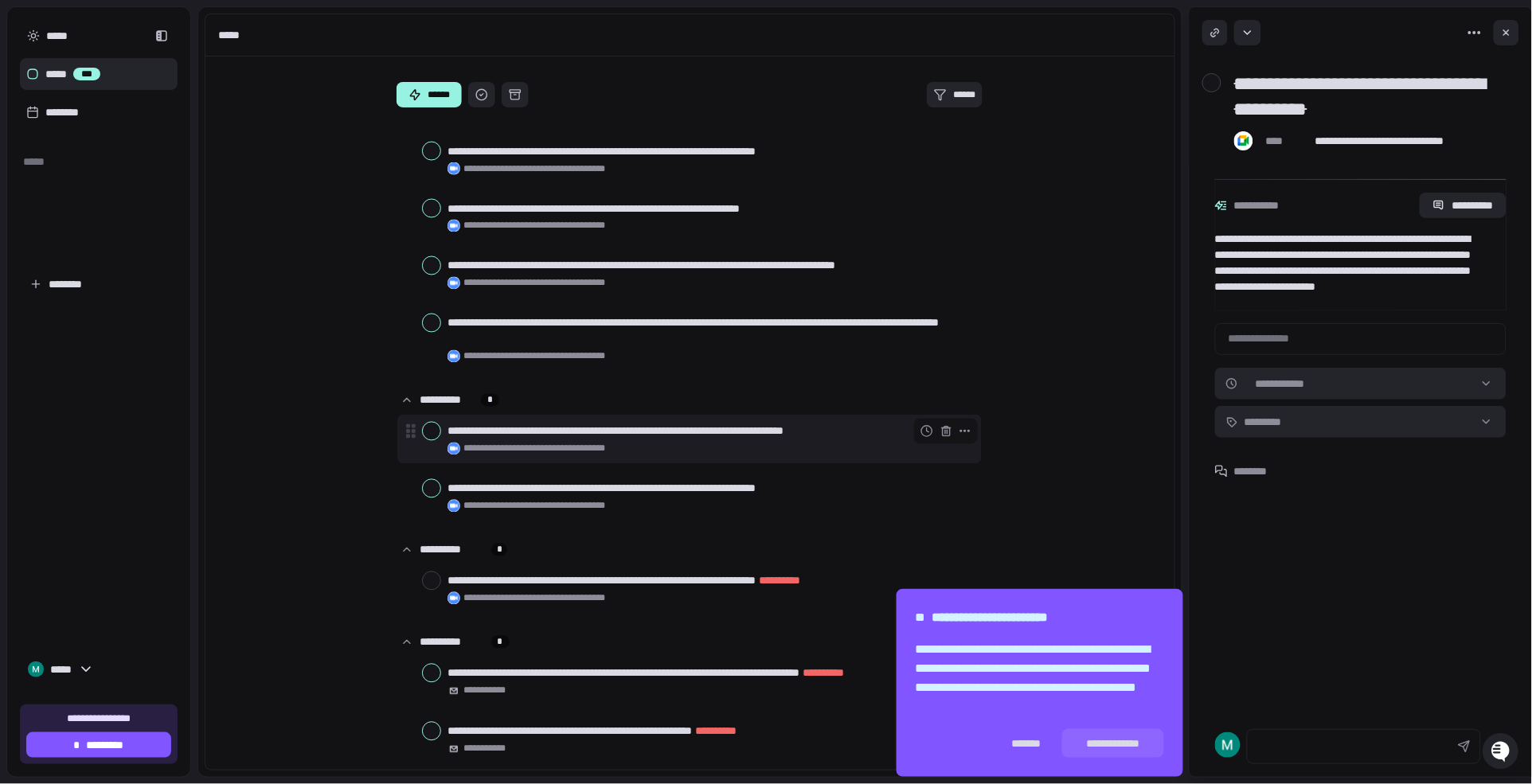 click at bounding box center (432, 431) 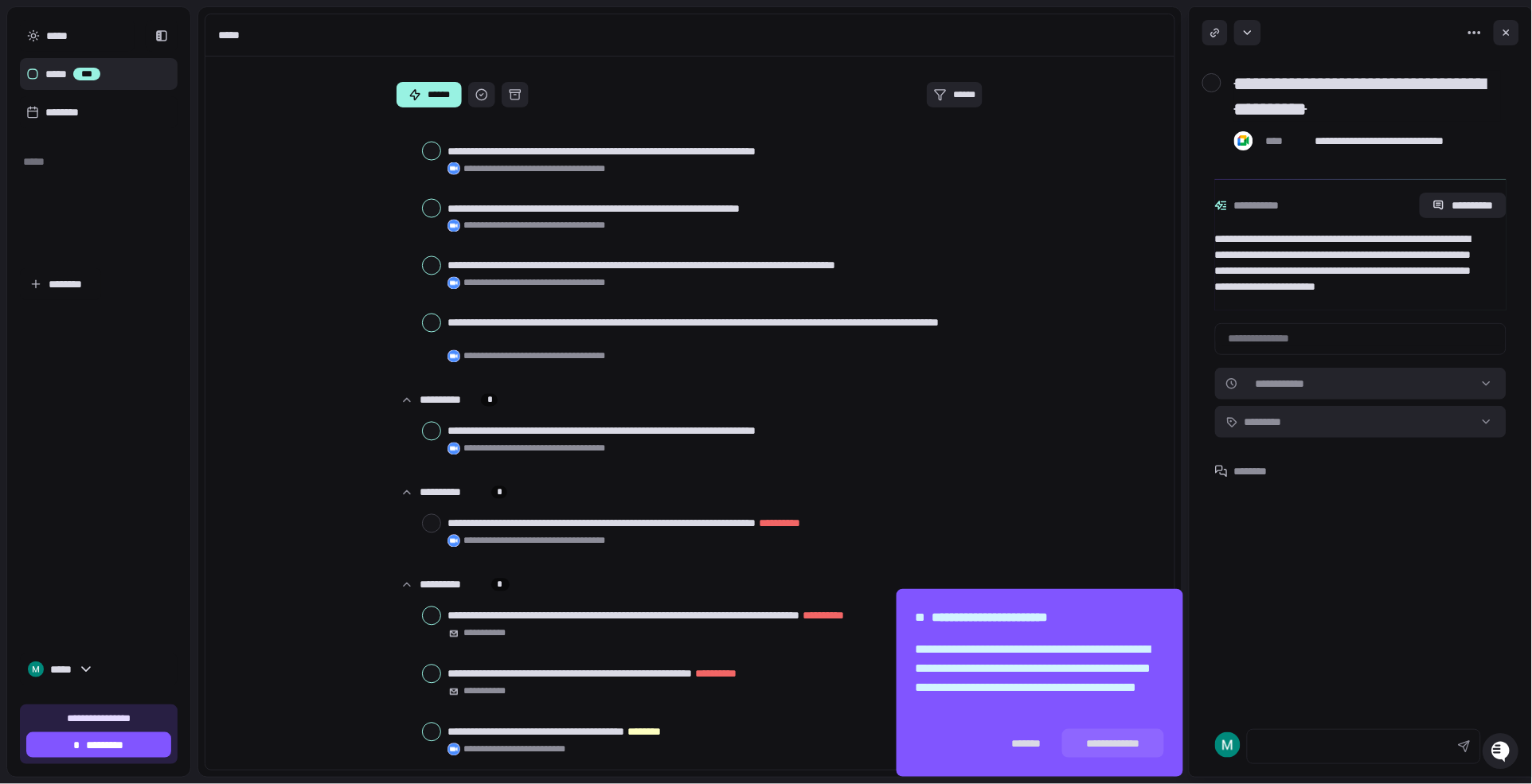 click at bounding box center (432, 431) 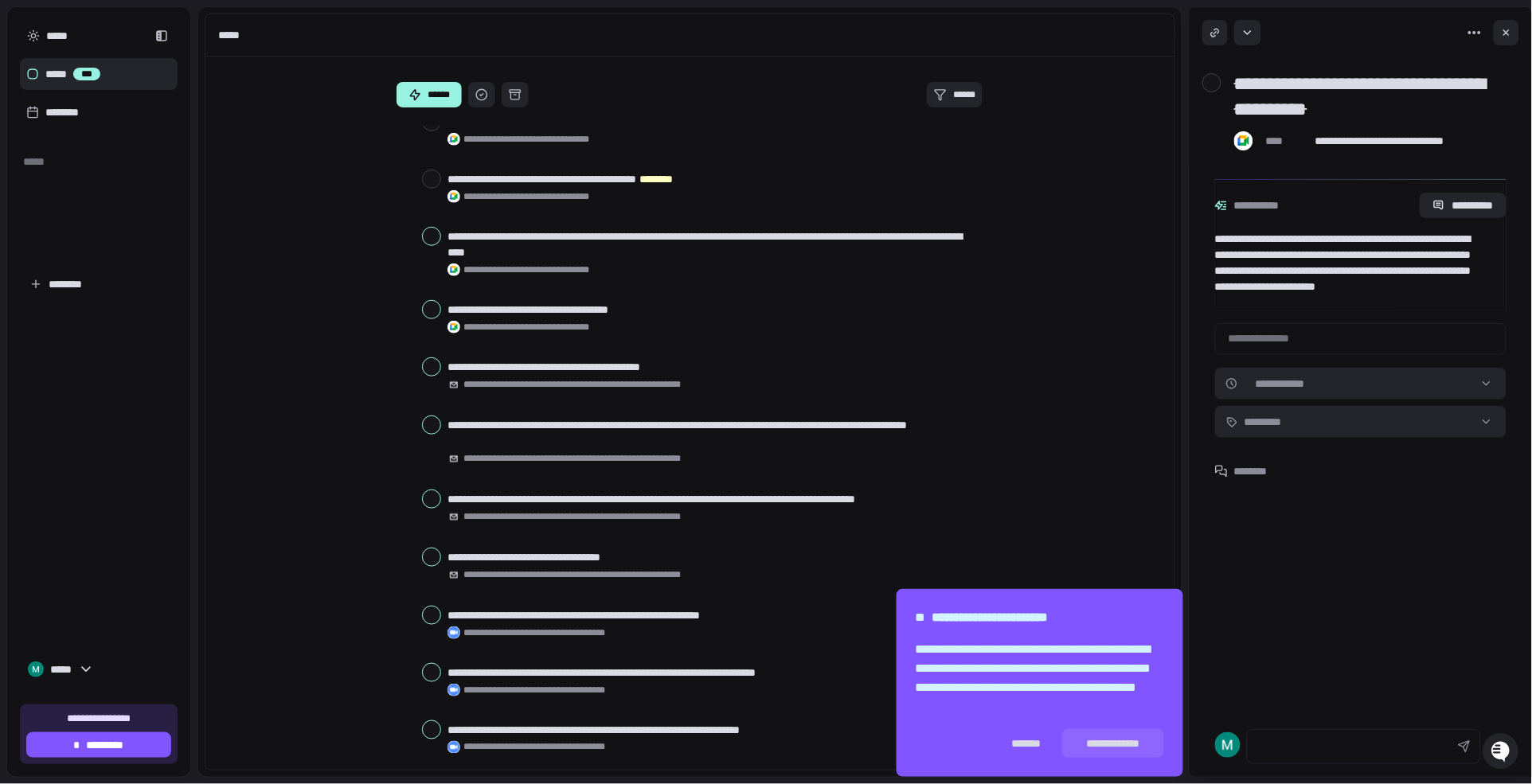 scroll, scrollTop: 298, scrollLeft: 0, axis: vertical 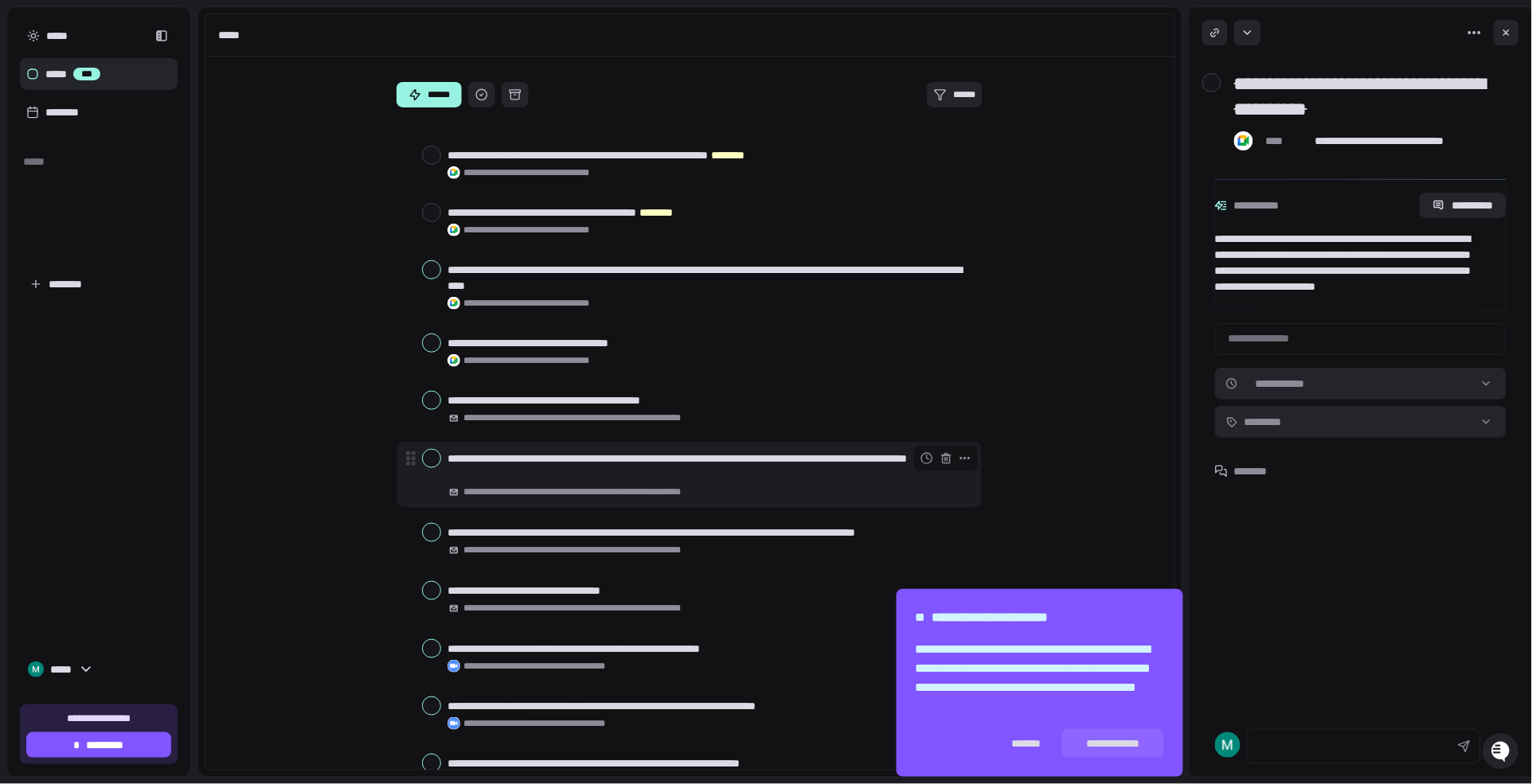 click at bounding box center (432, 458) 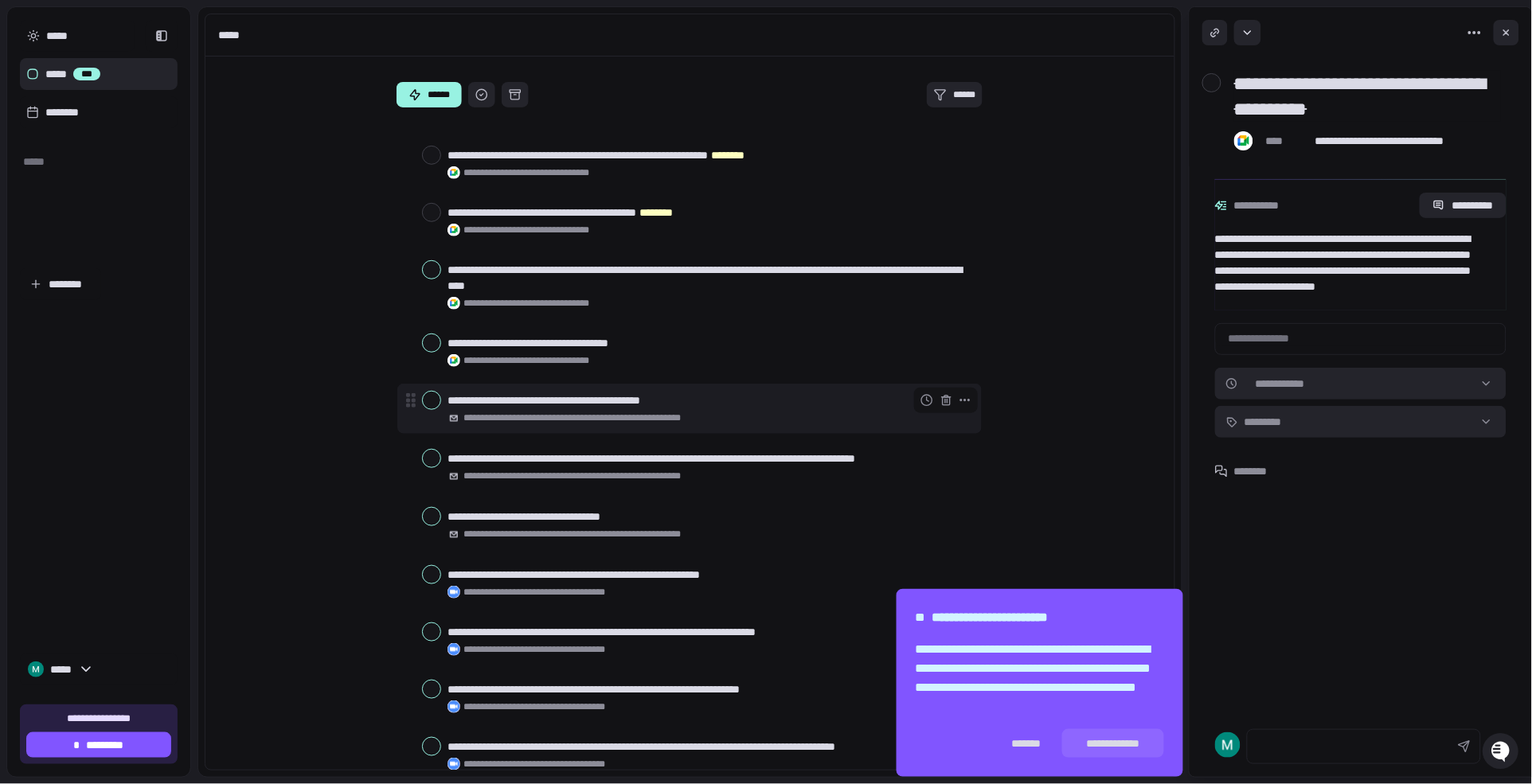 click at bounding box center (432, 400) 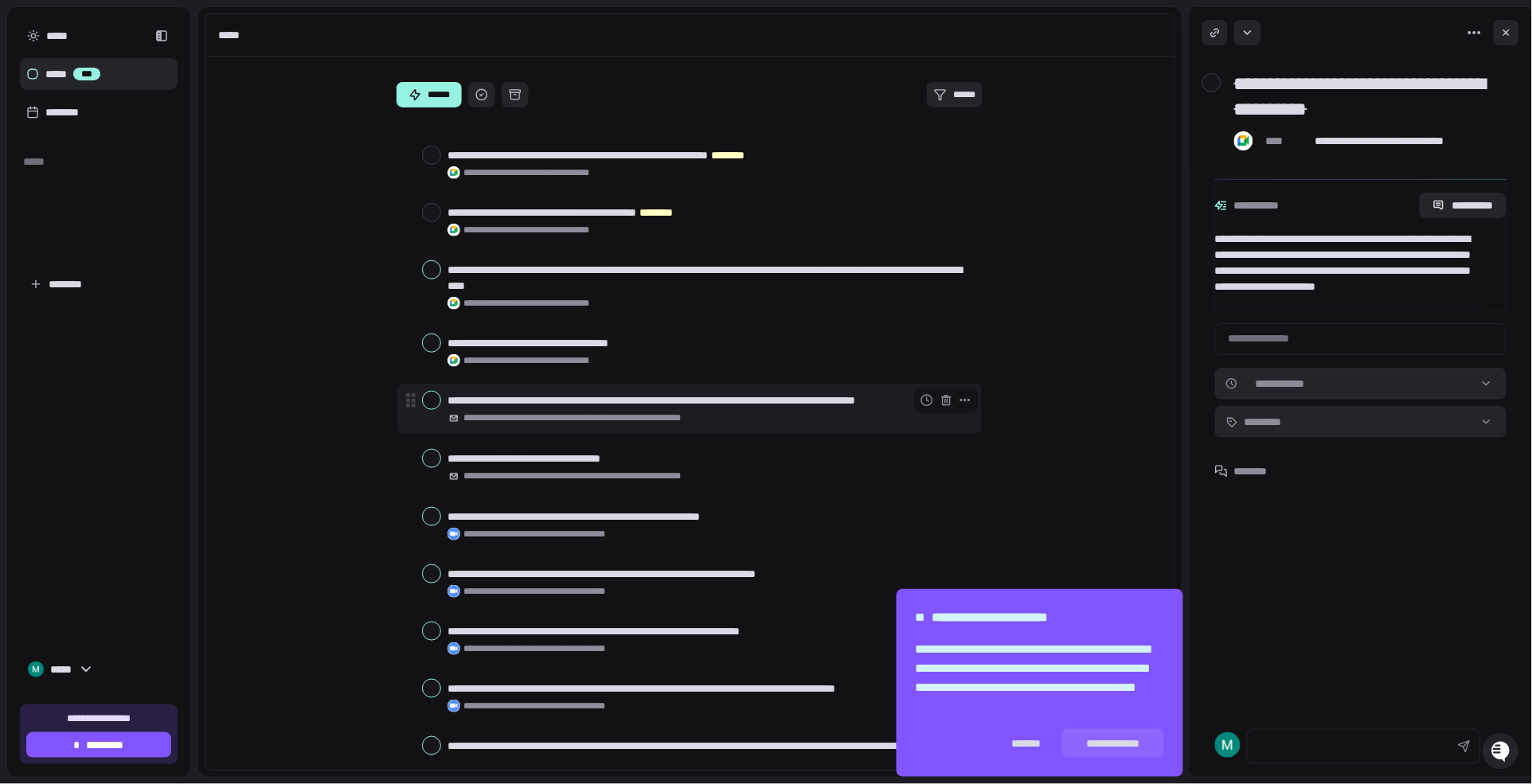 click at bounding box center (432, 400) 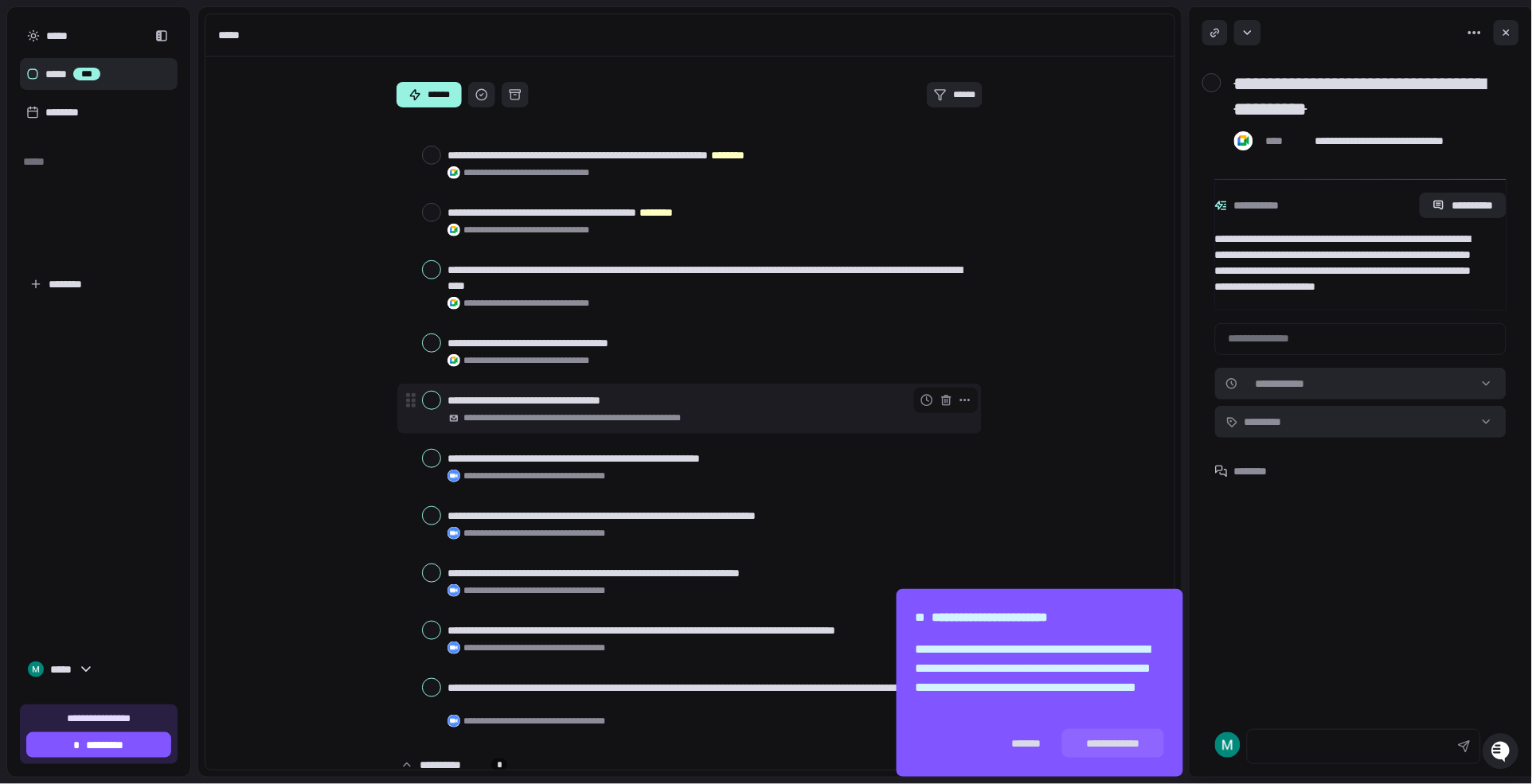 click at bounding box center [432, 400] 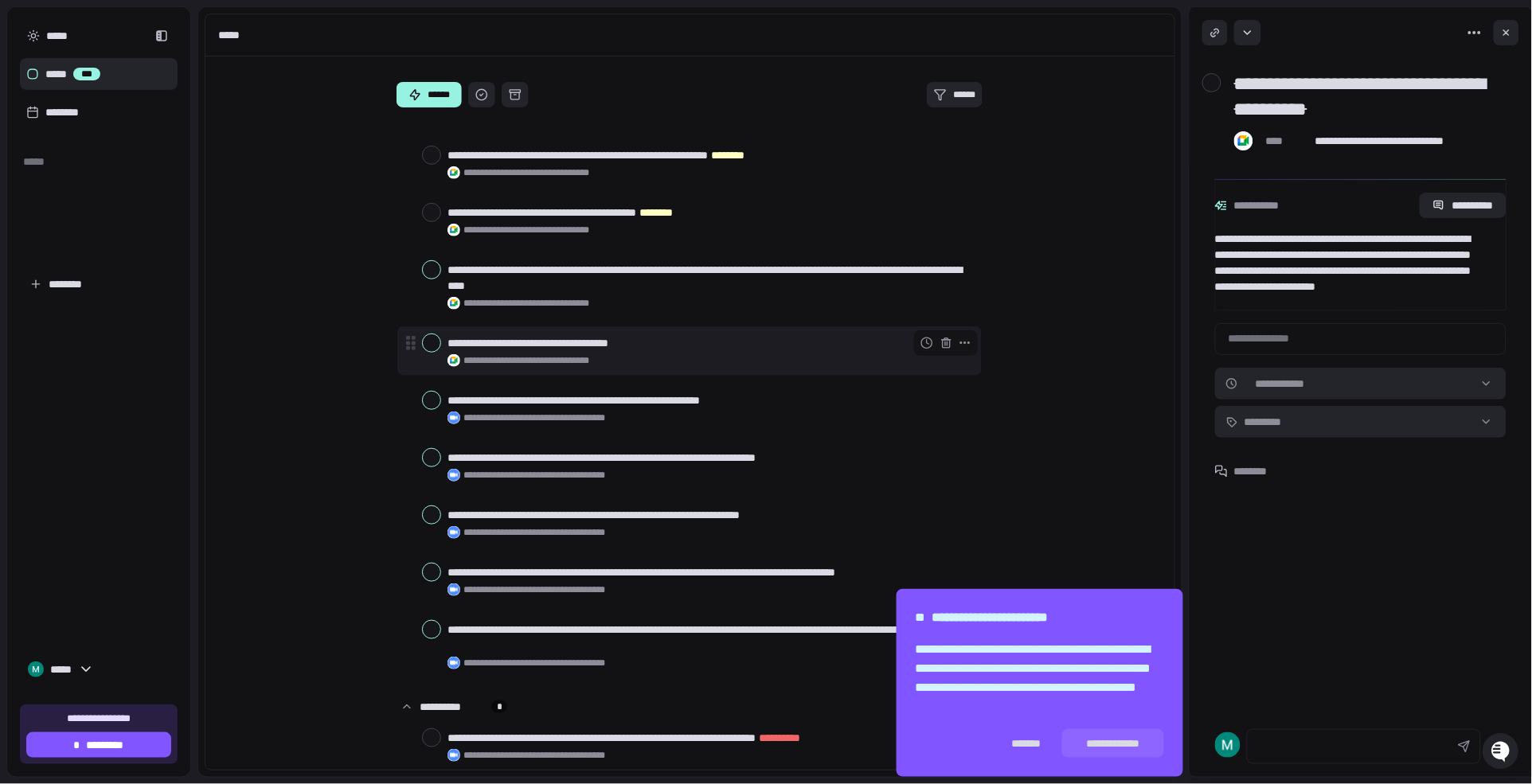 click at bounding box center [432, 343] 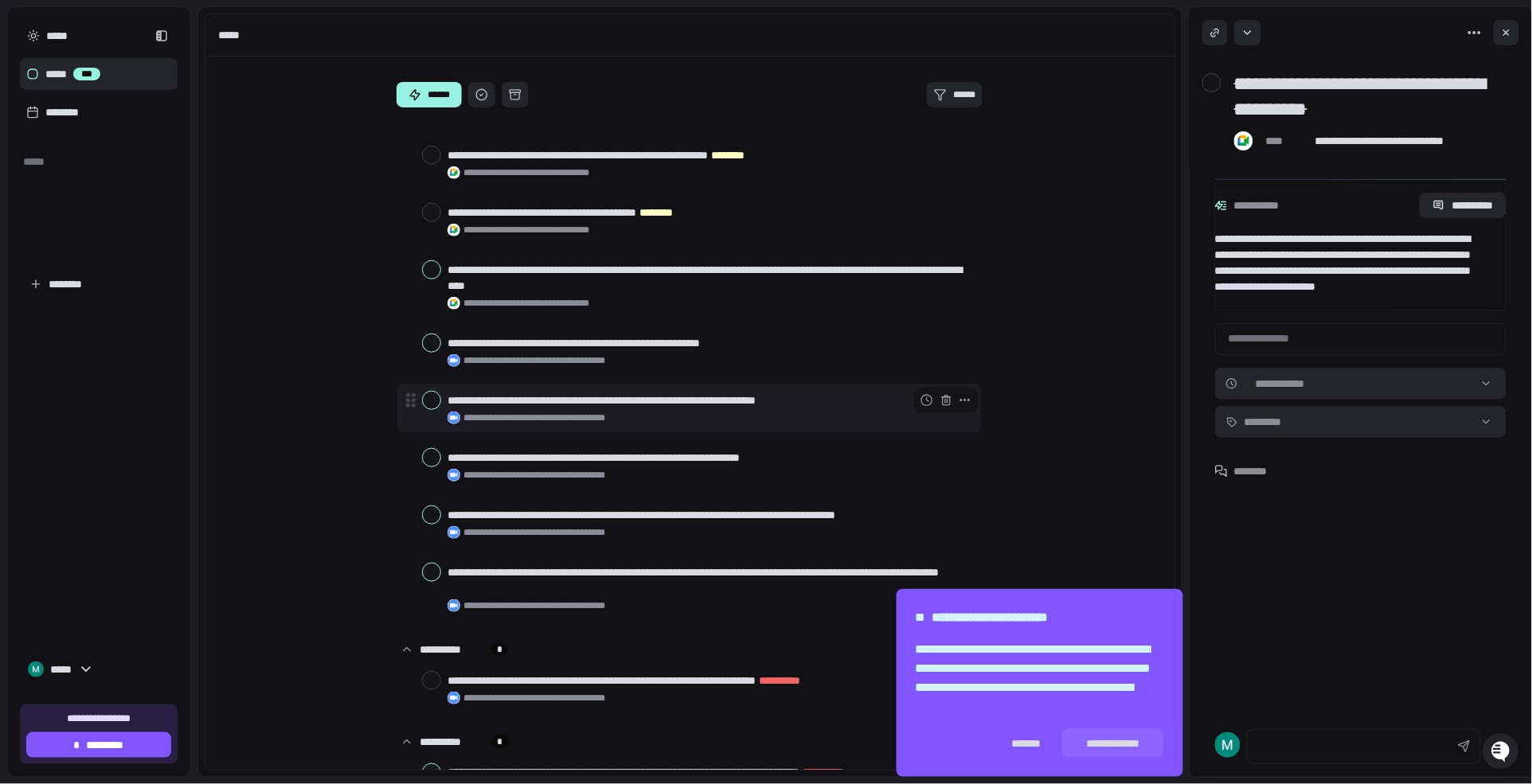 click at bounding box center [432, 400] 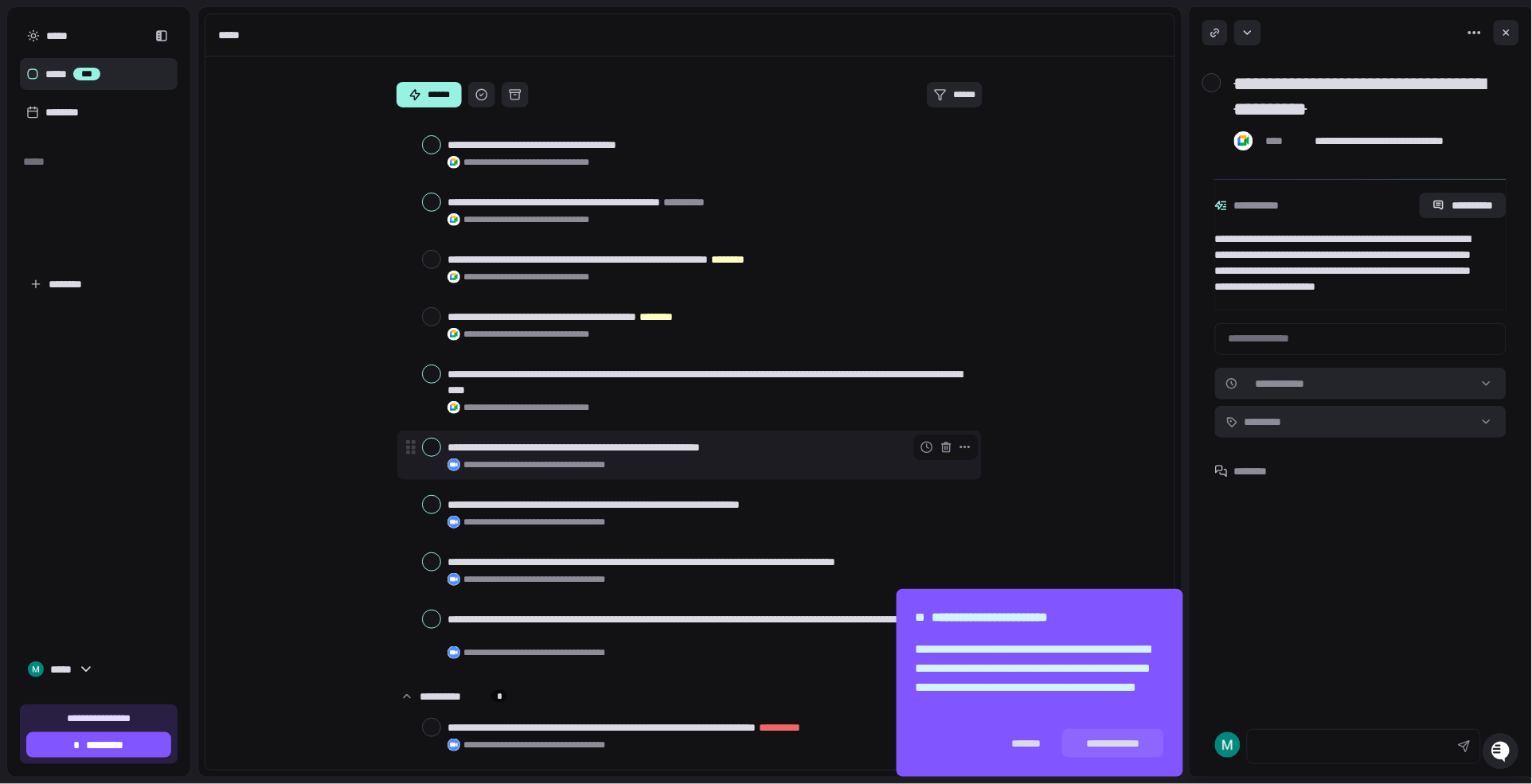 scroll, scrollTop: 185, scrollLeft: 0, axis: vertical 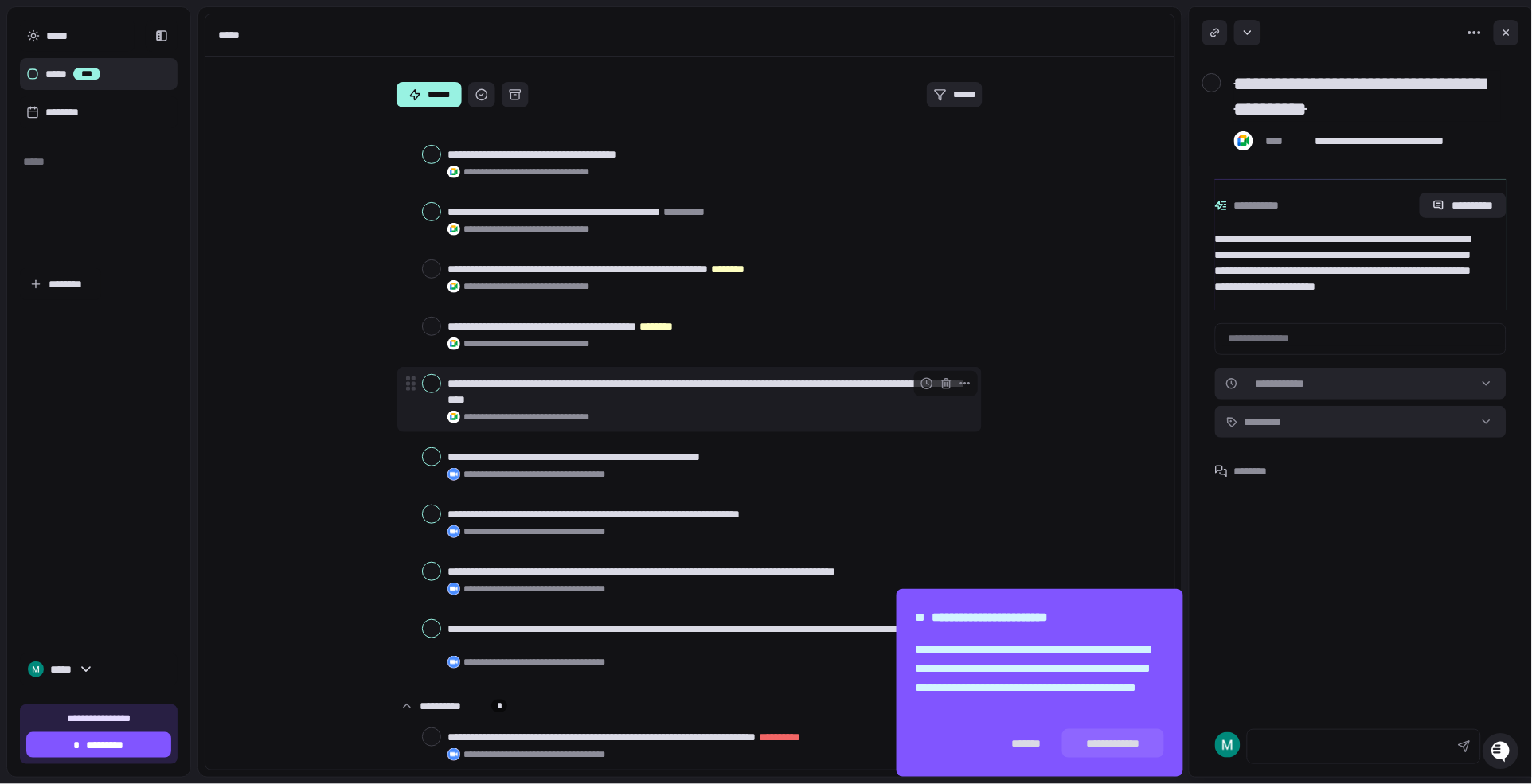 click at bounding box center [432, 384] 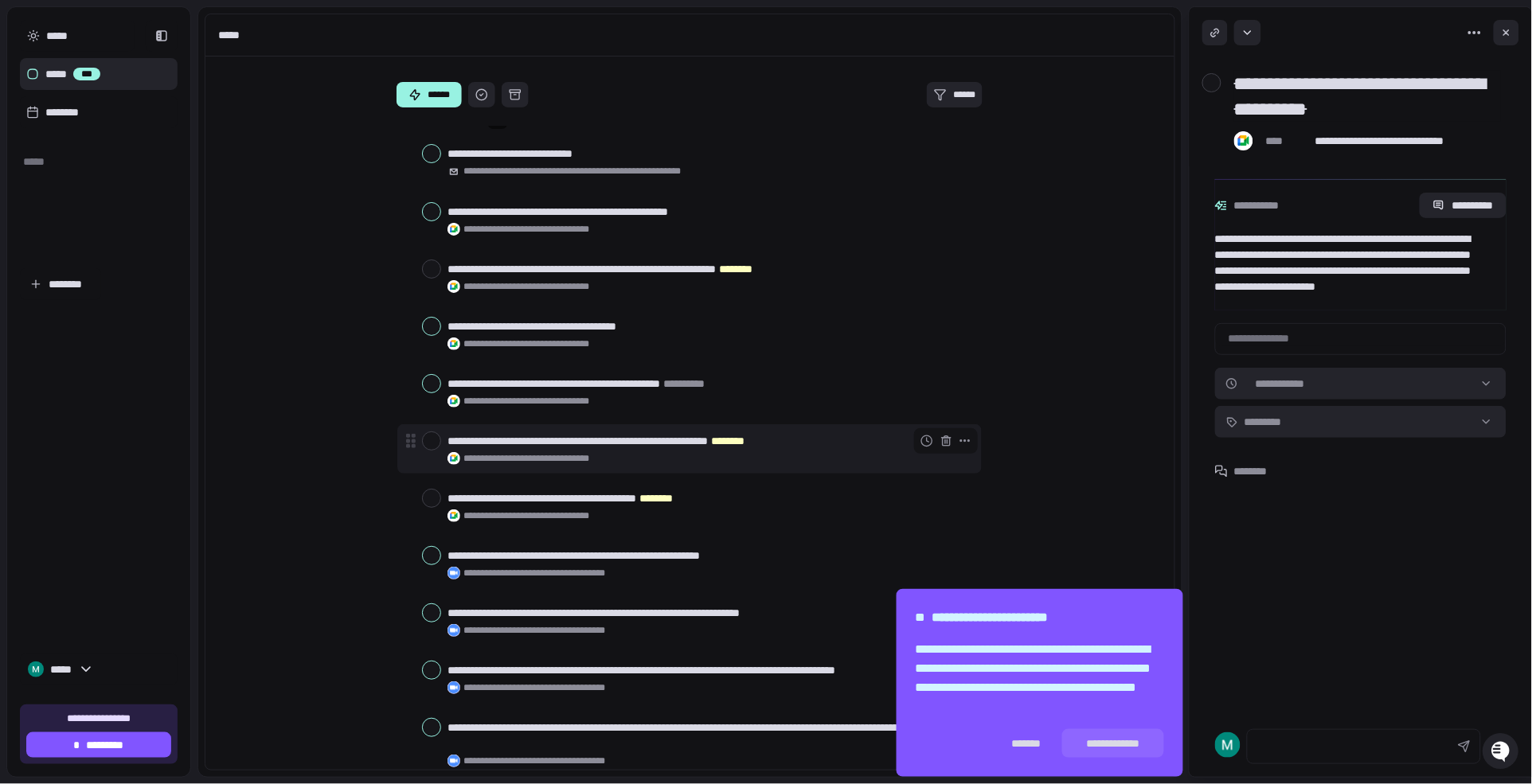 scroll, scrollTop: 26, scrollLeft: 0, axis: vertical 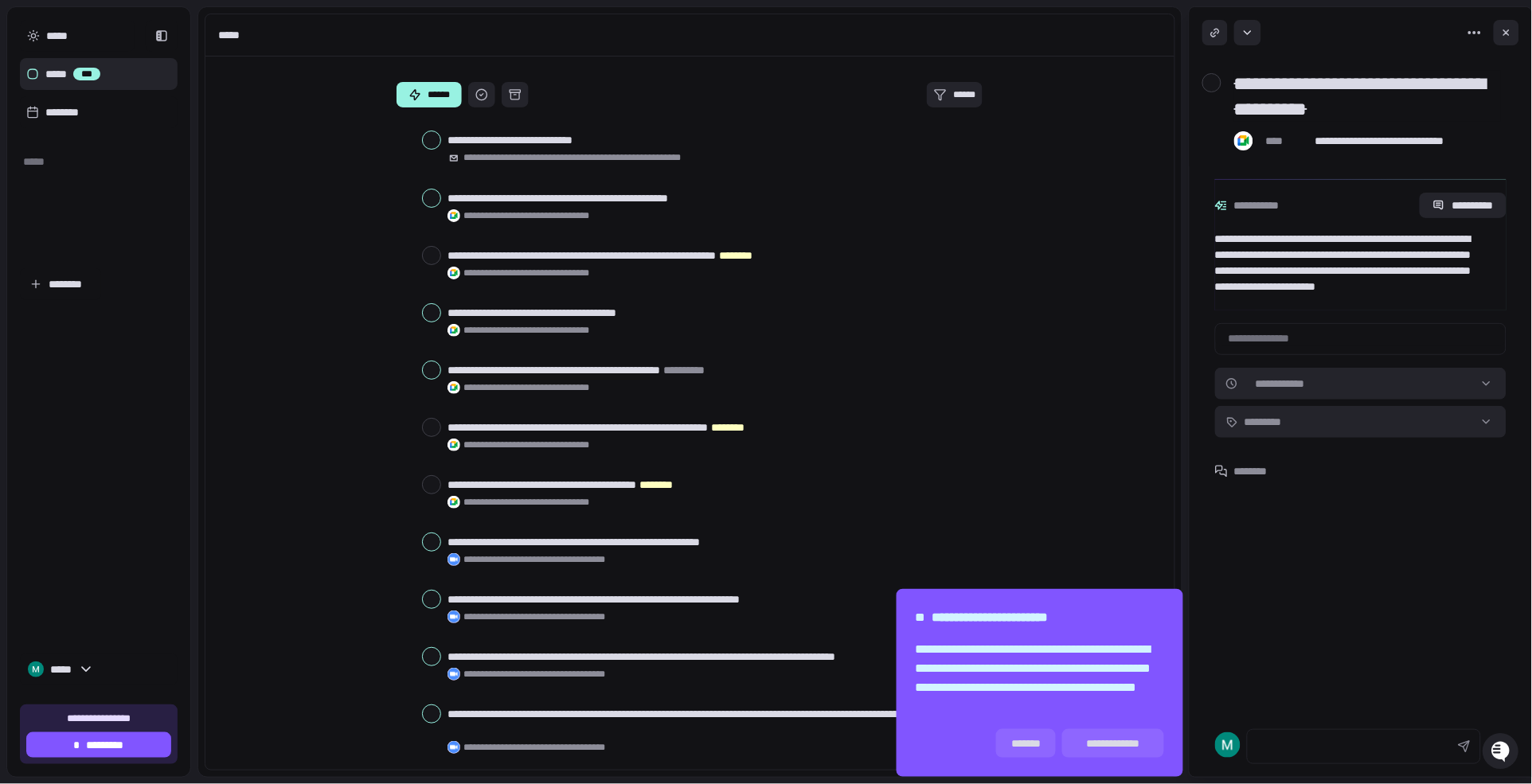 click on "*******" at bounding box center [1026, 743] 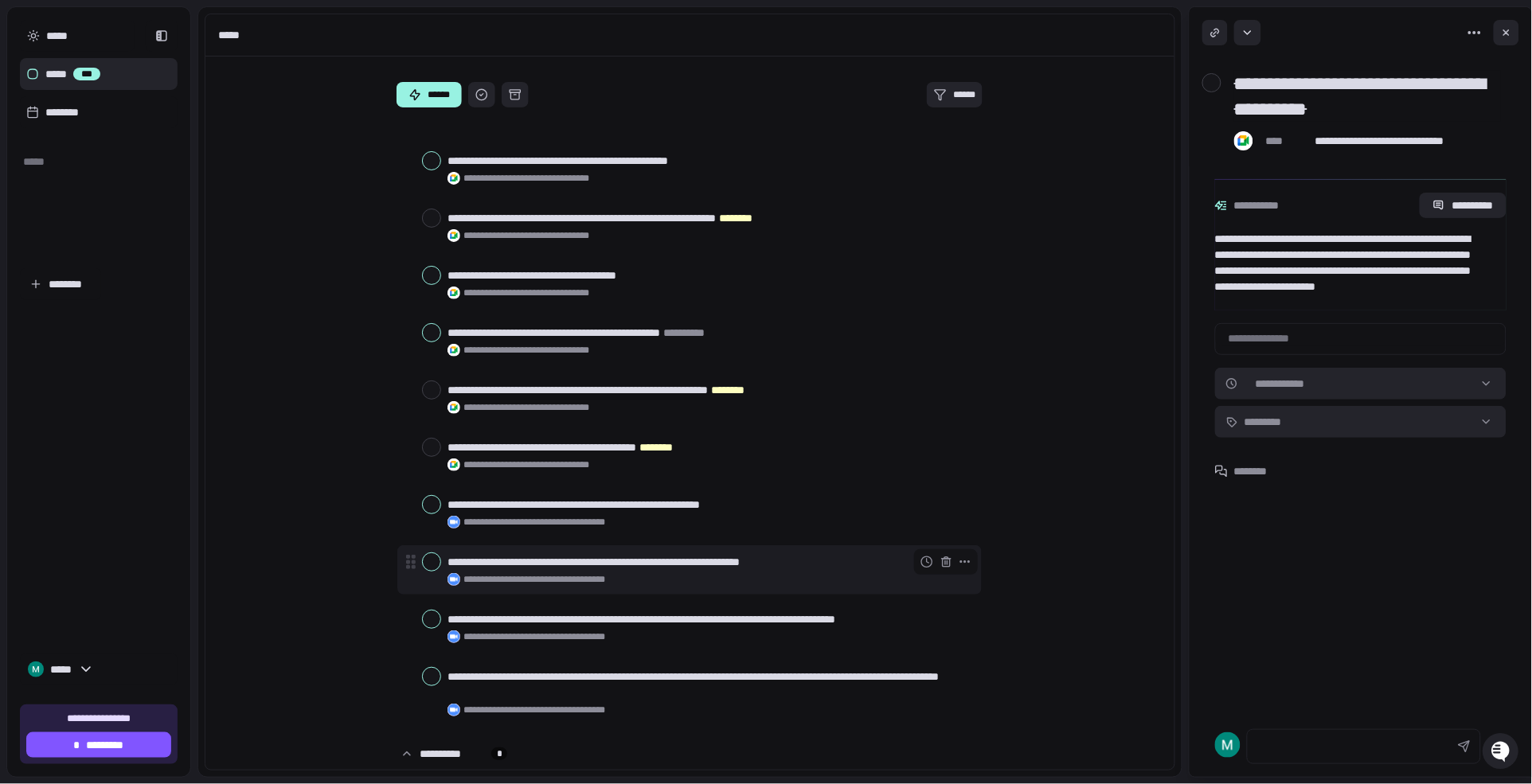 scroll, scrollTop: 84, scrollLeft: 0, axis: vertical 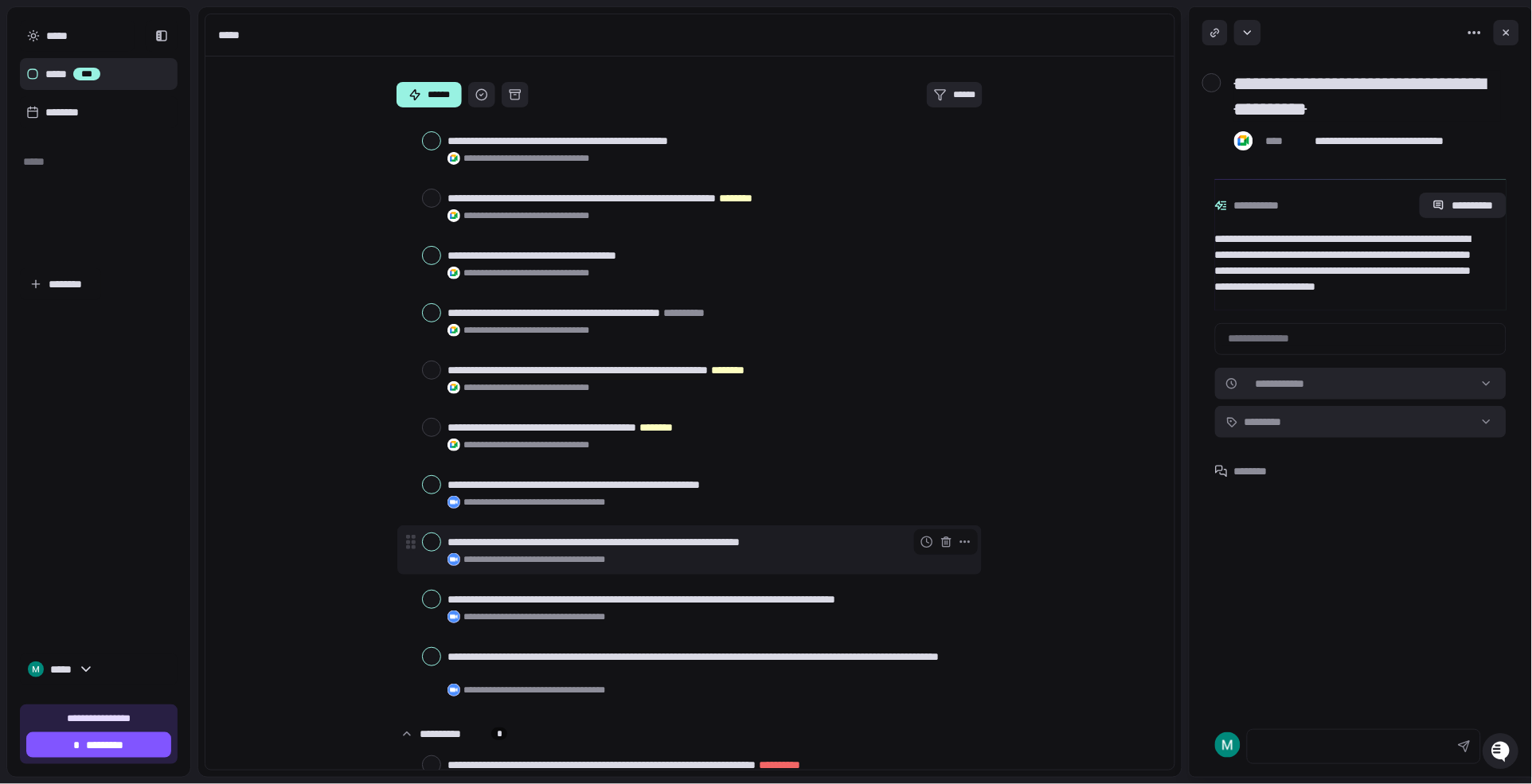 click at bounding box center (432, 542) 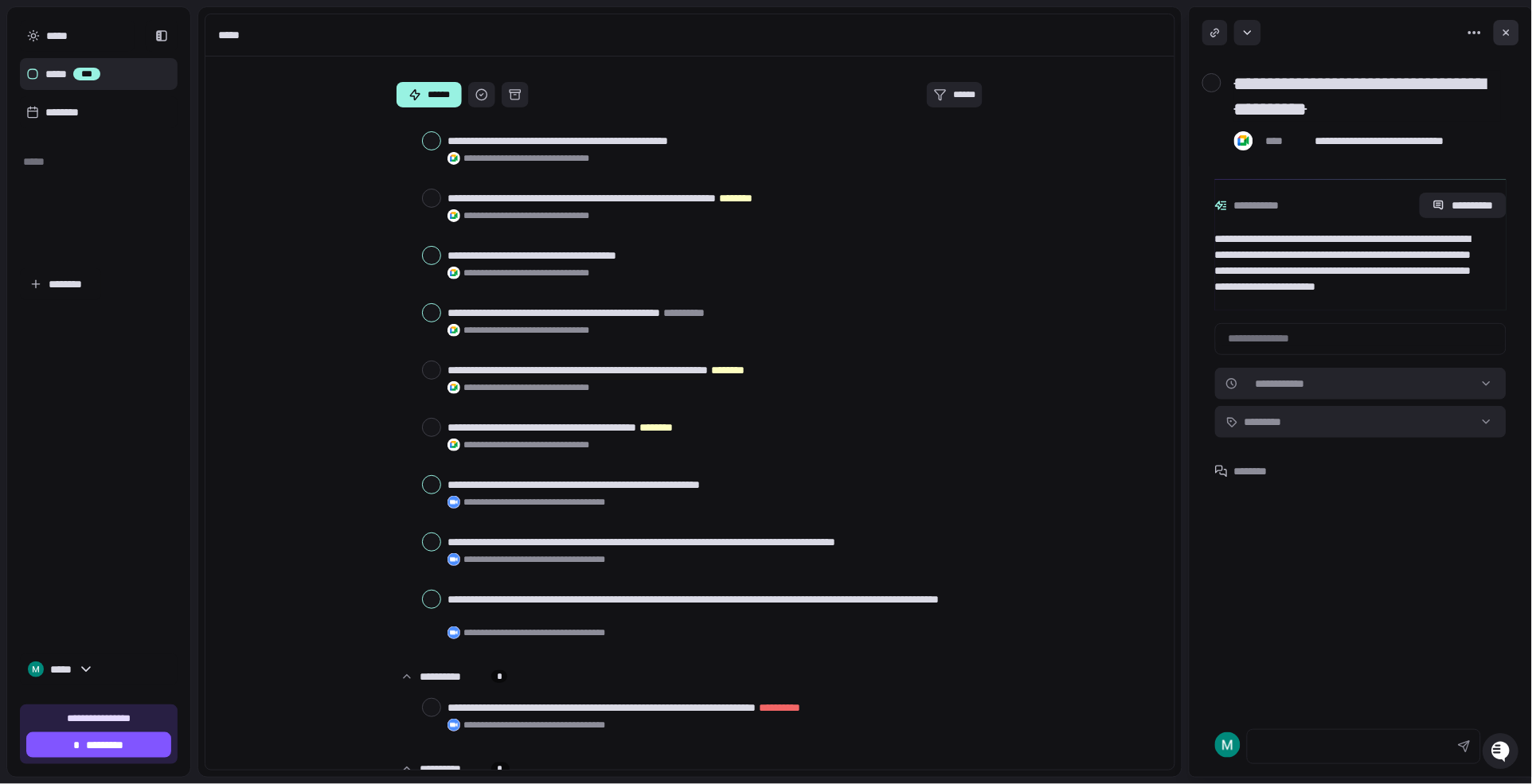 click at bounding box center [1507, 33] 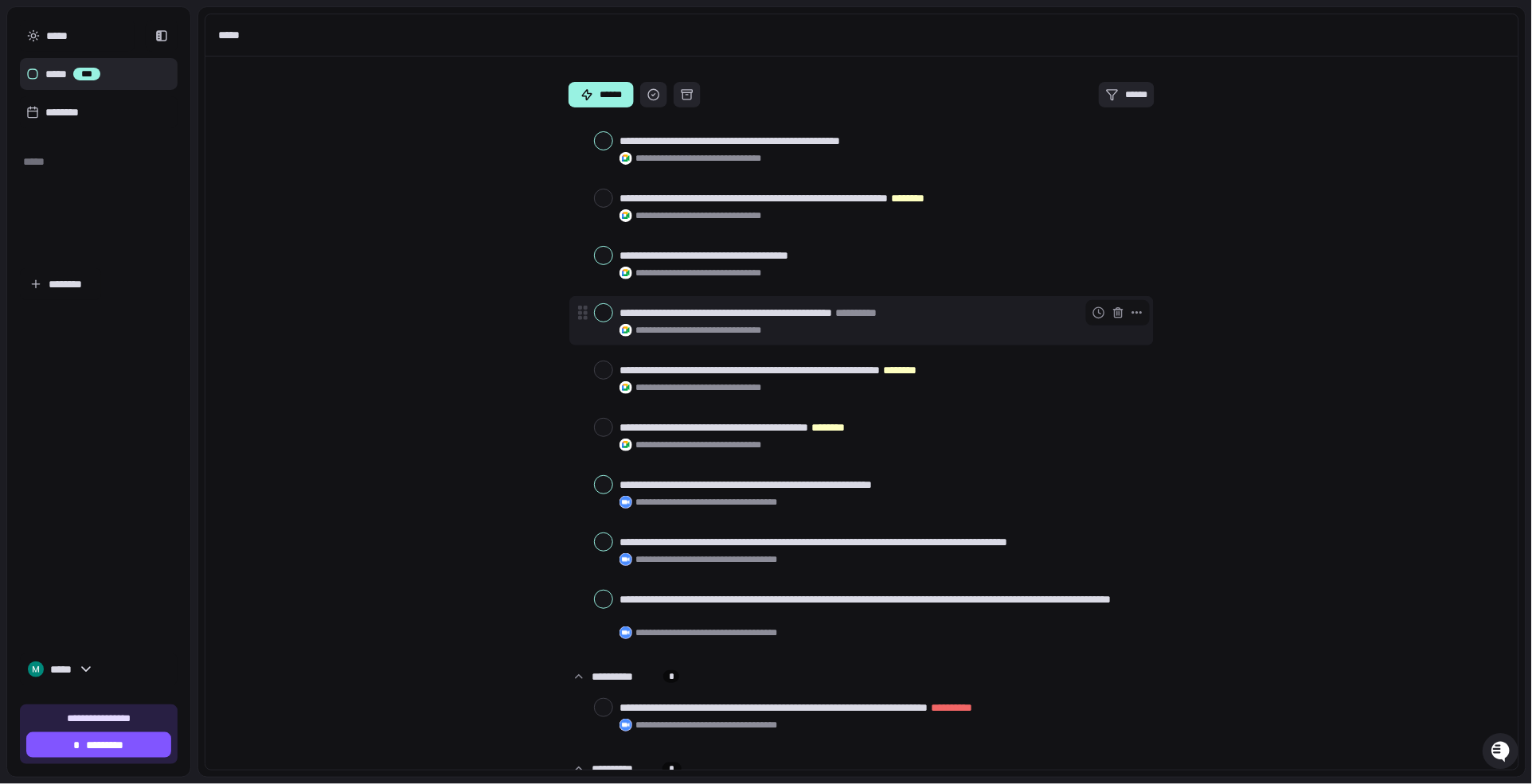 click at bounding box center (604, 313) 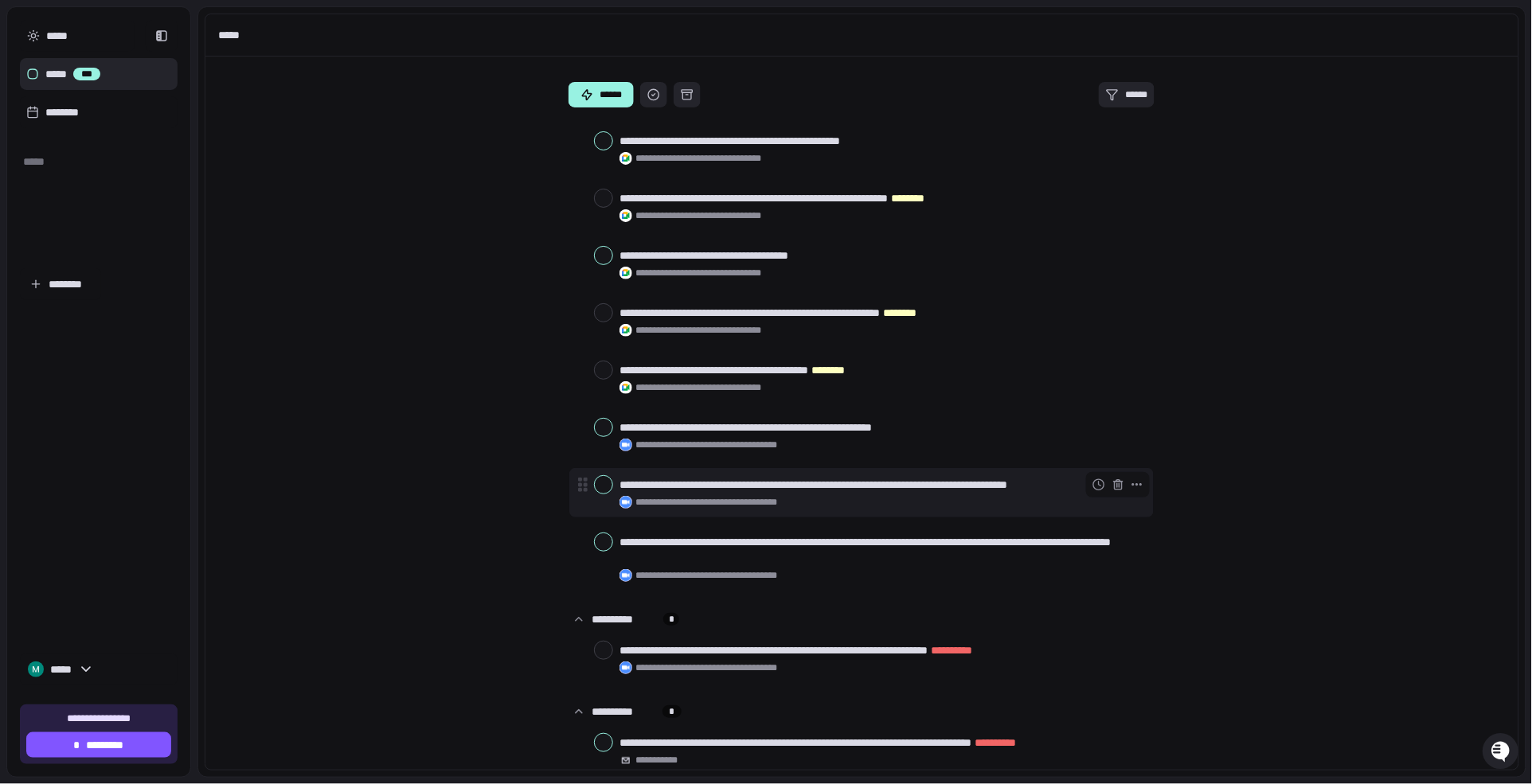 click at bounding box center (604, 485) 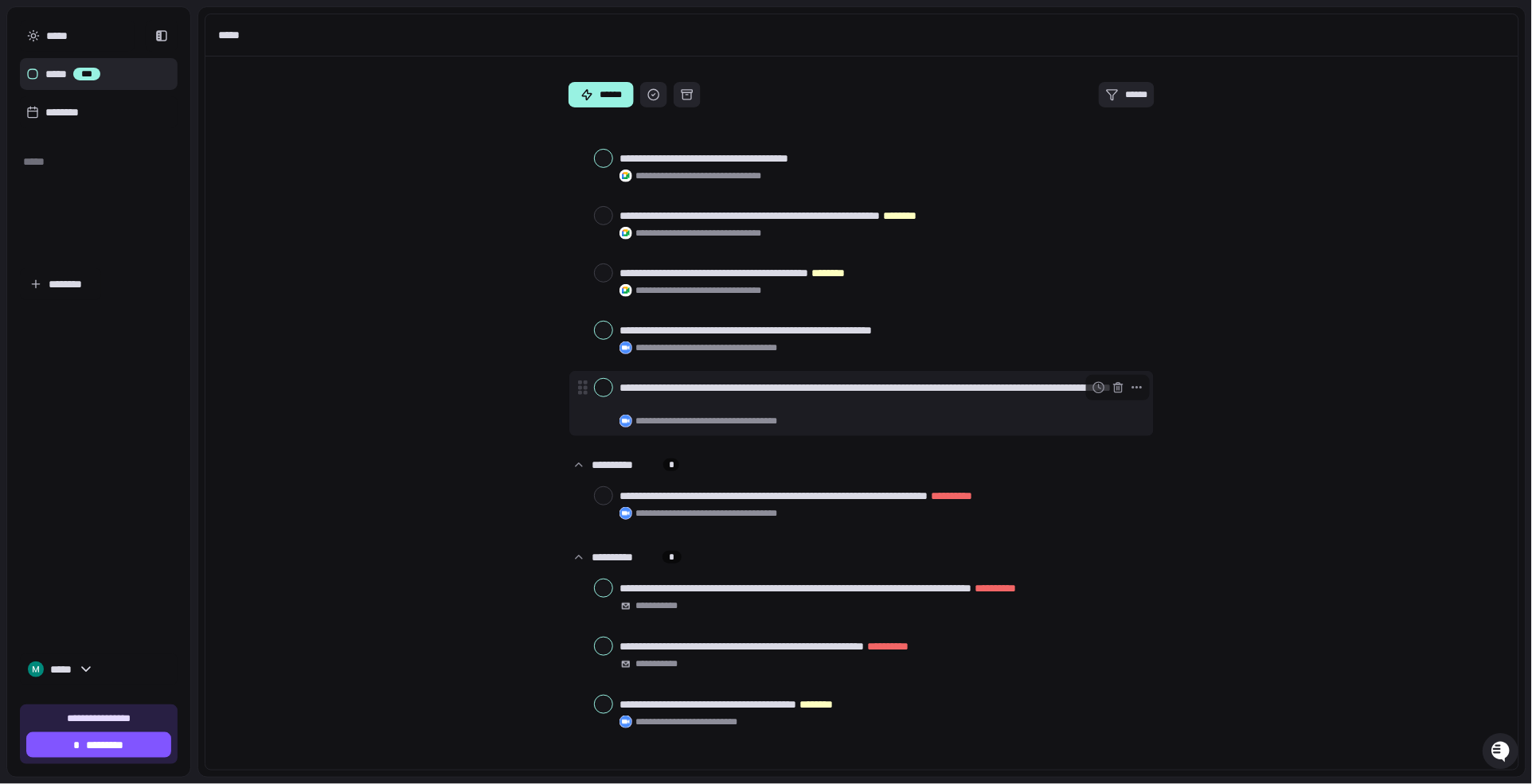 scroll, scrollTop: 185, scrollLeft: 0, axis: vertical 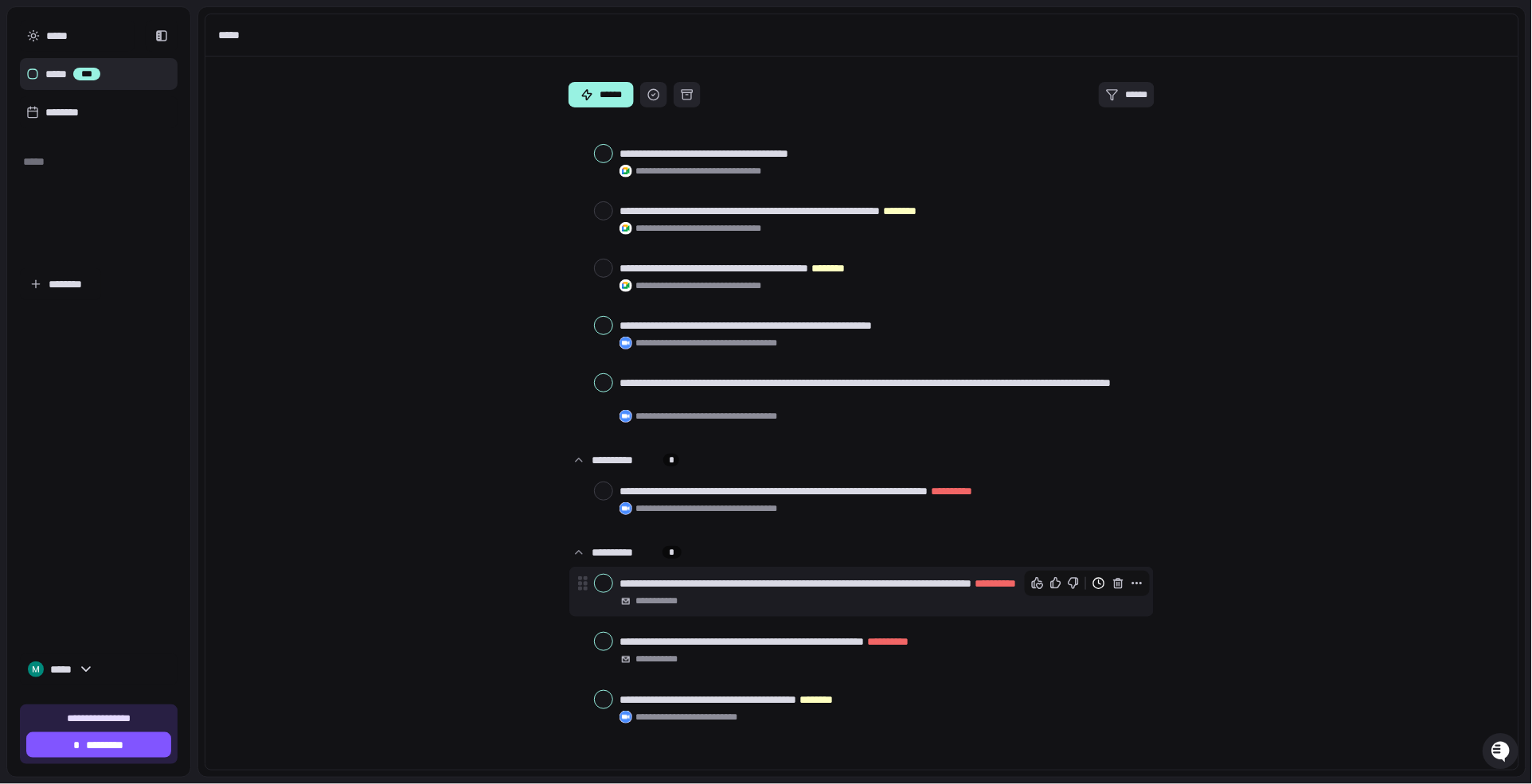 click 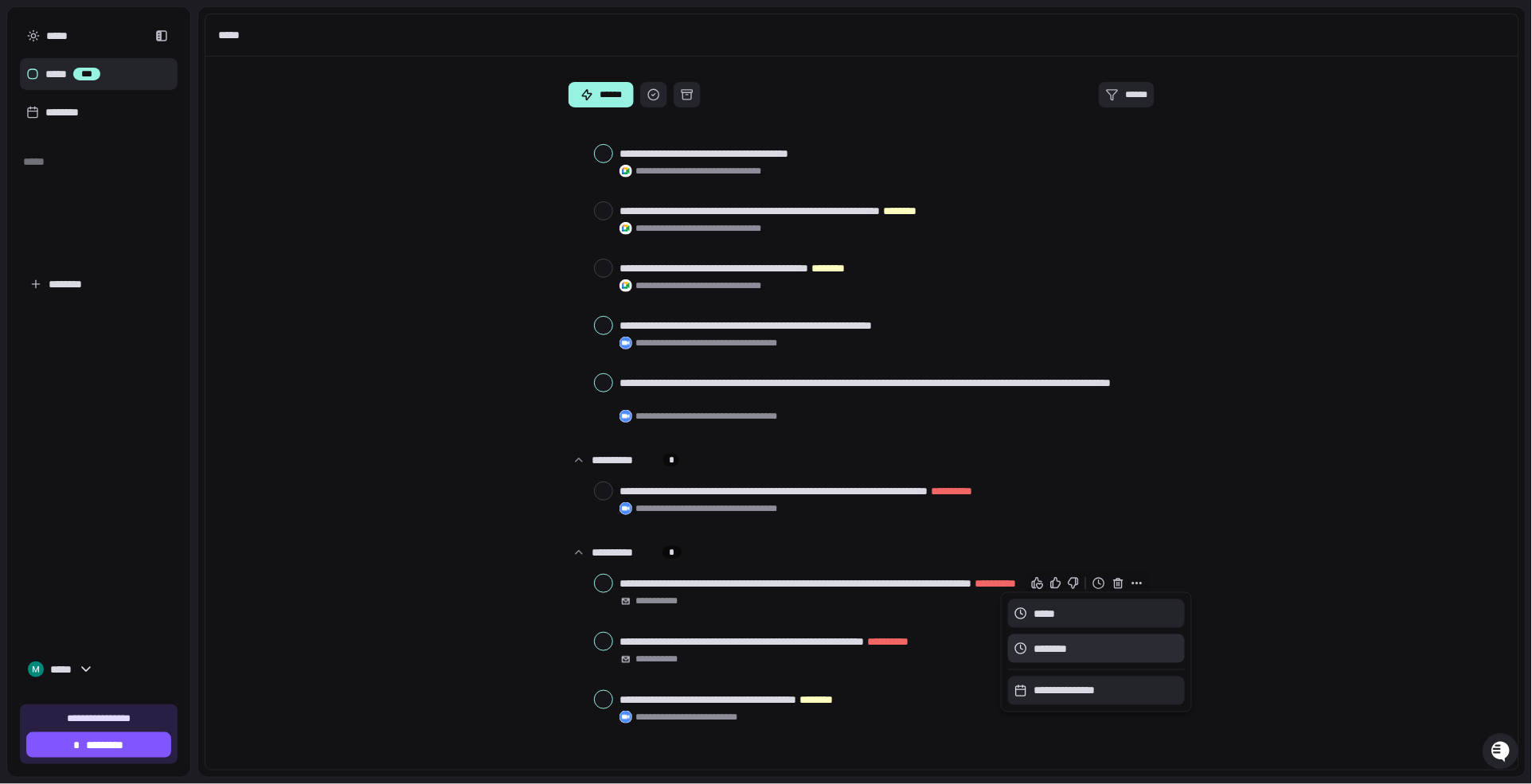 click on "********" at bounding box center [1050, 649] 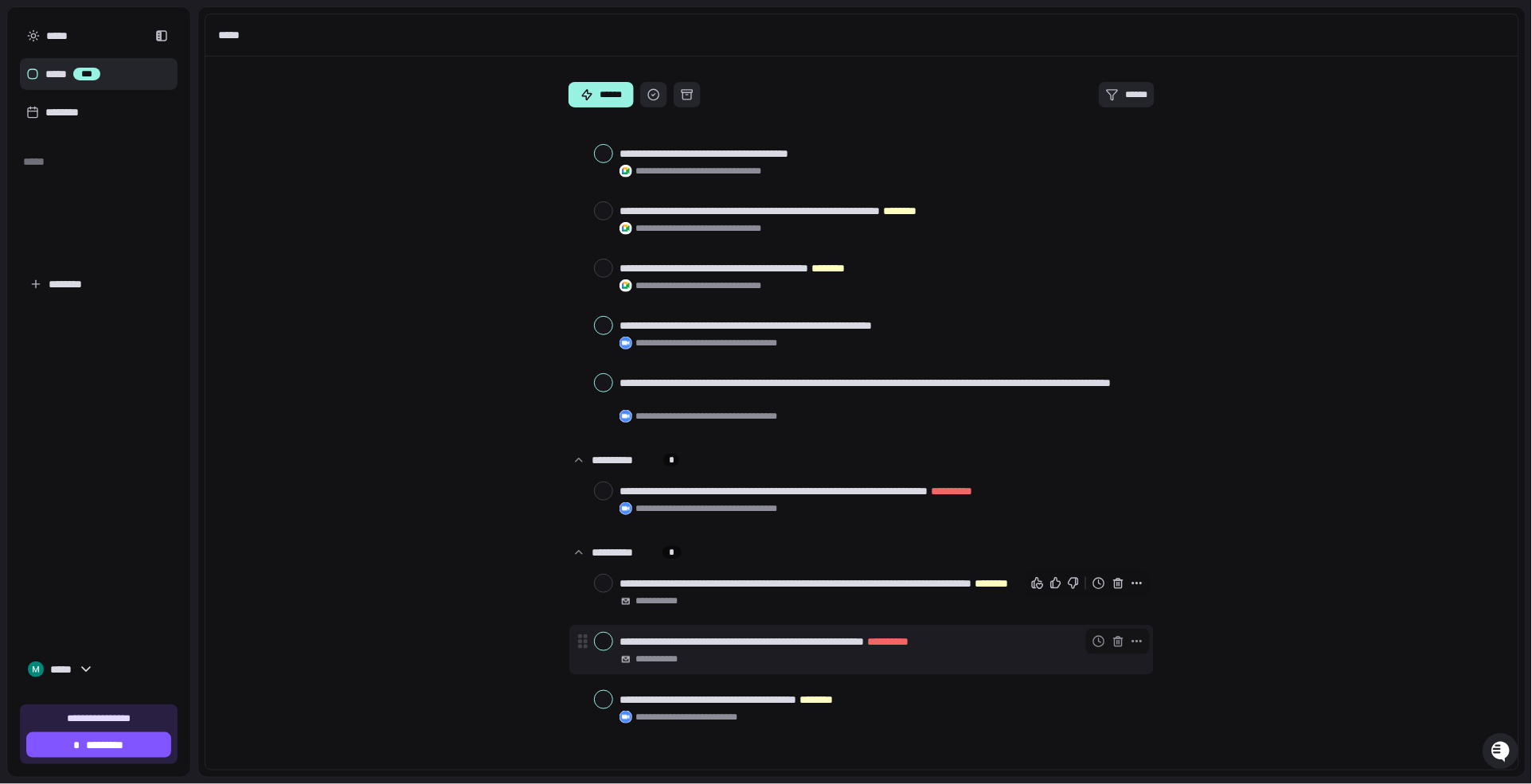 click at bounding box center (604, 642) 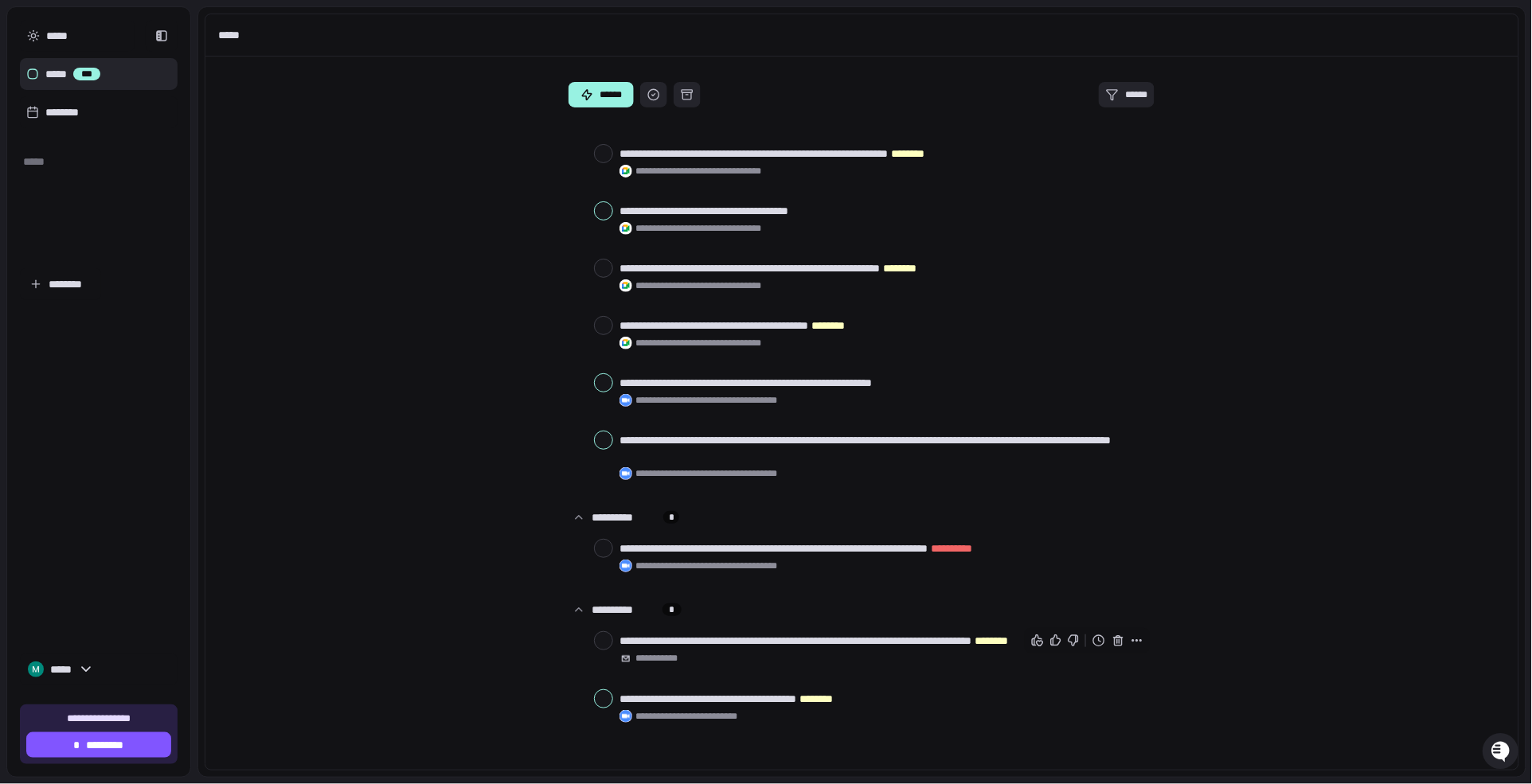 scroll, scrollTop: 128, scrollLeft: 0, axis: vertical 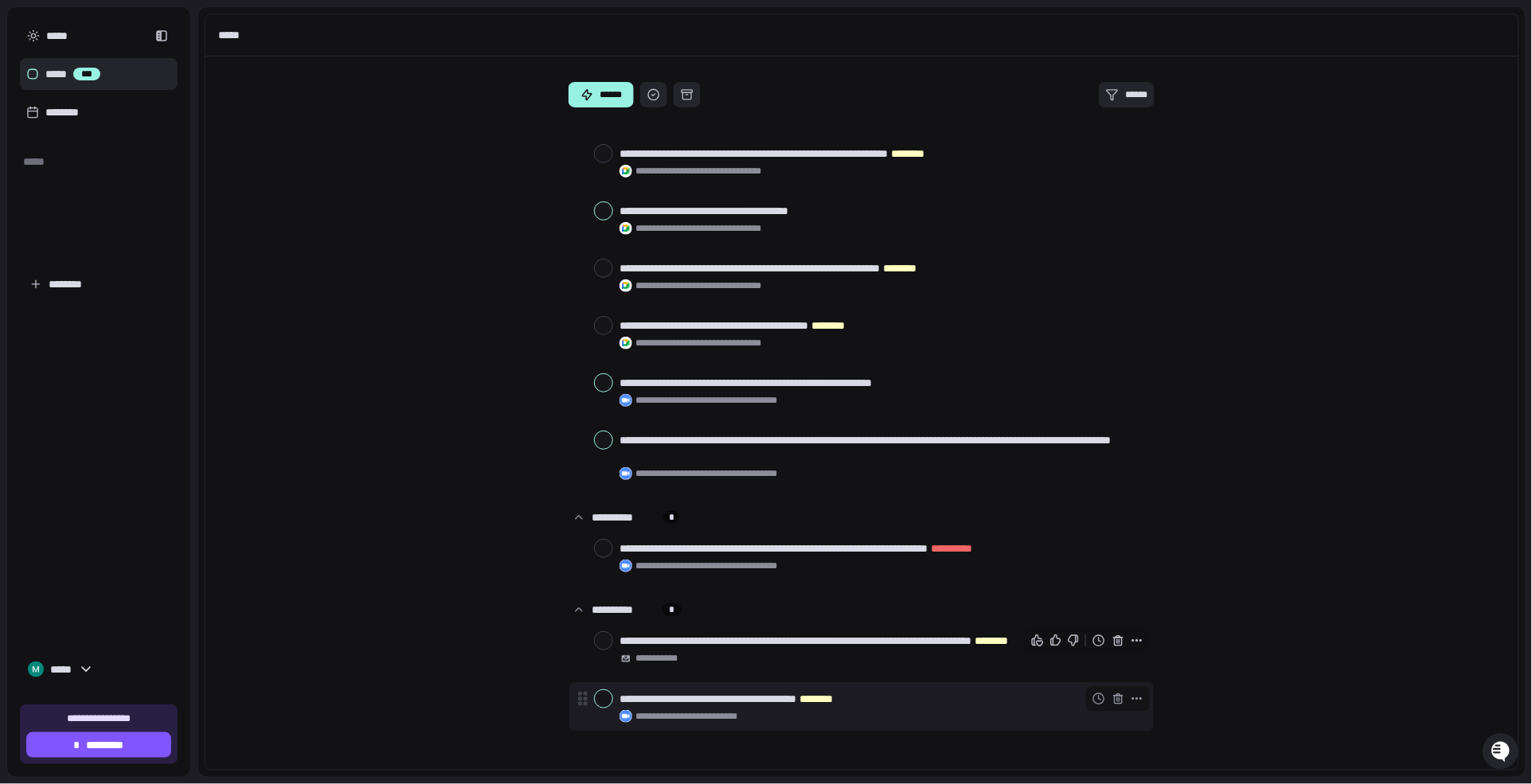 click at bounding box center (604, 699) 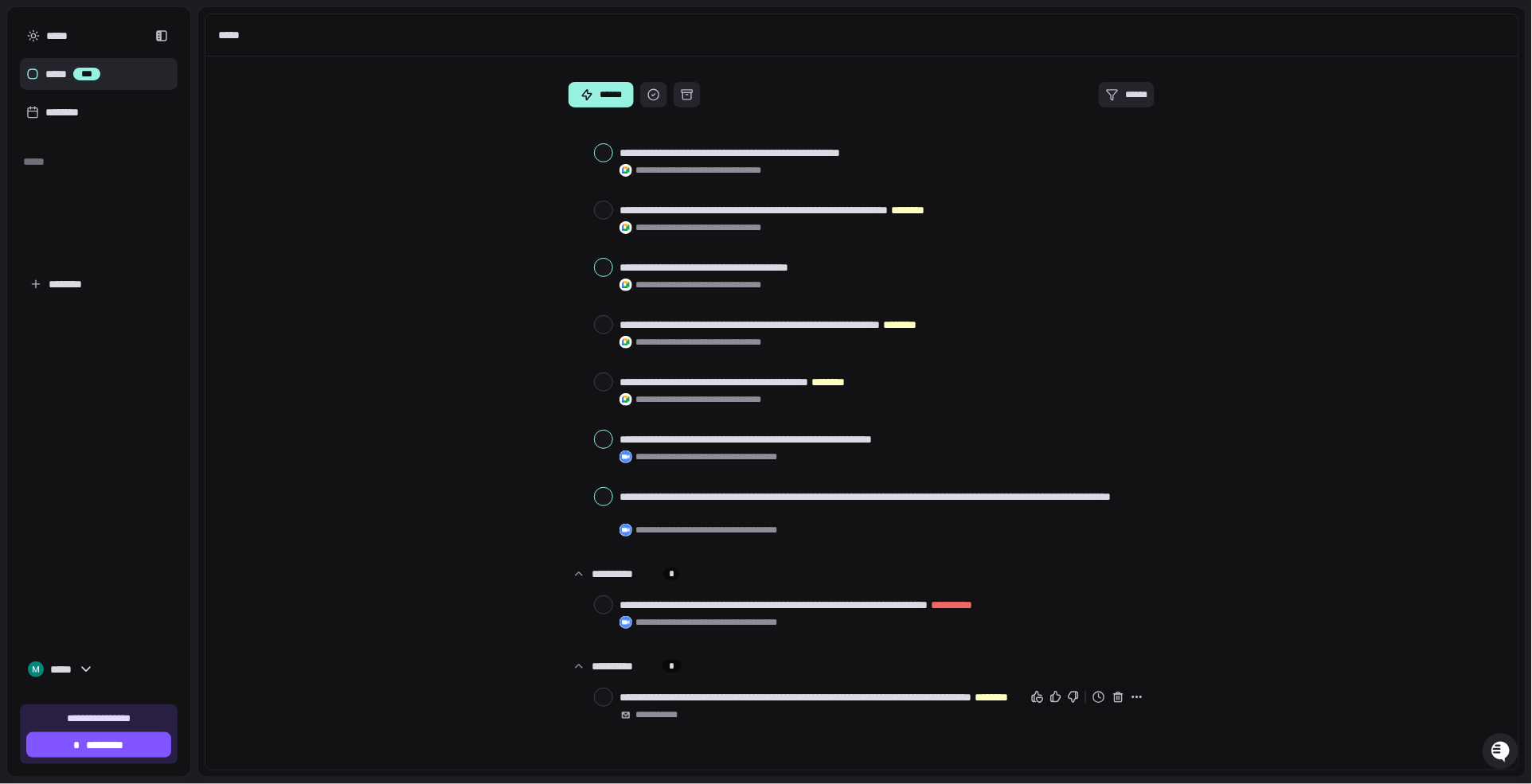 scroll, scrollTop: 71, scrollLeft: 0, axis: vertical 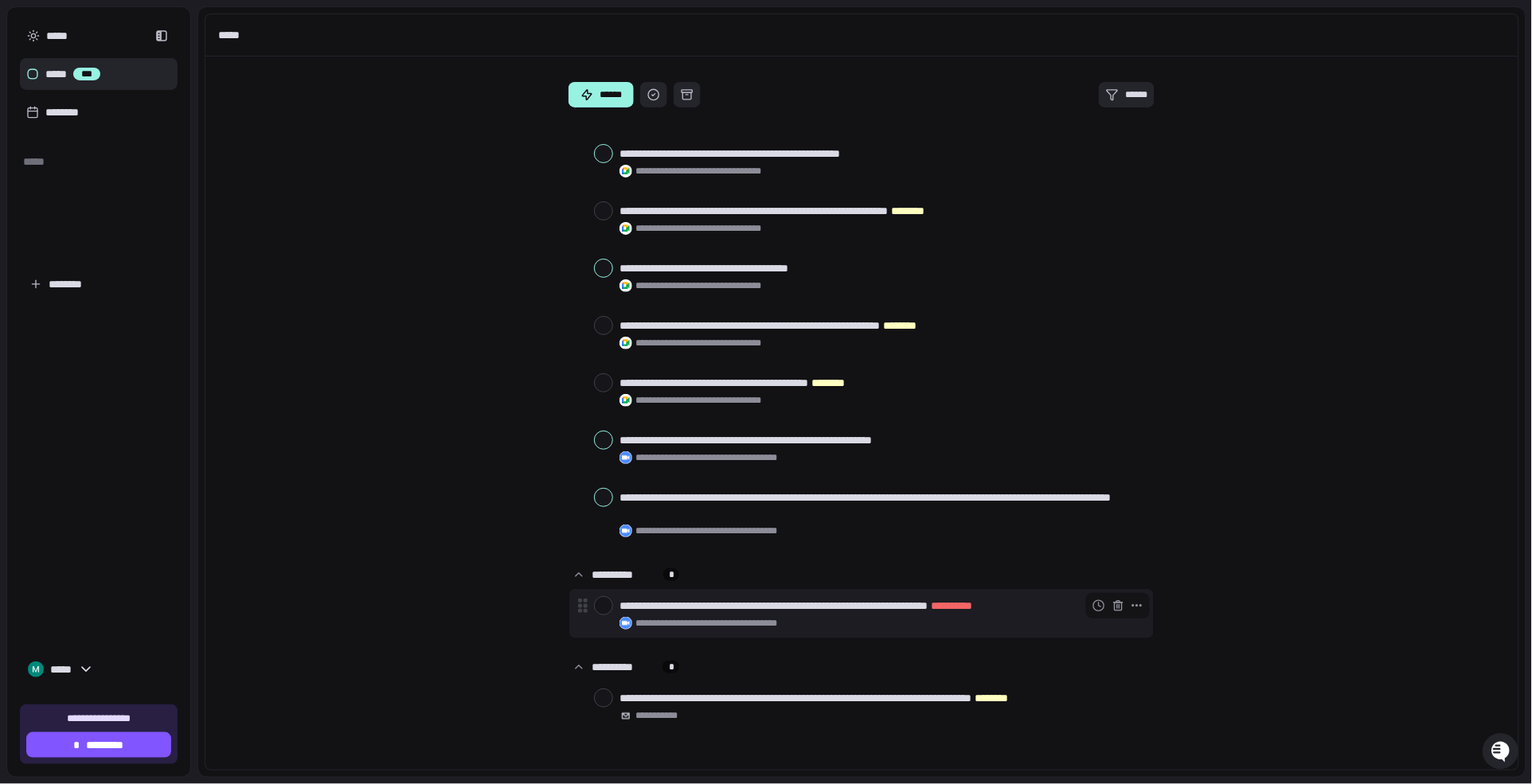 click on "**********" at bounding box center [883, 606] 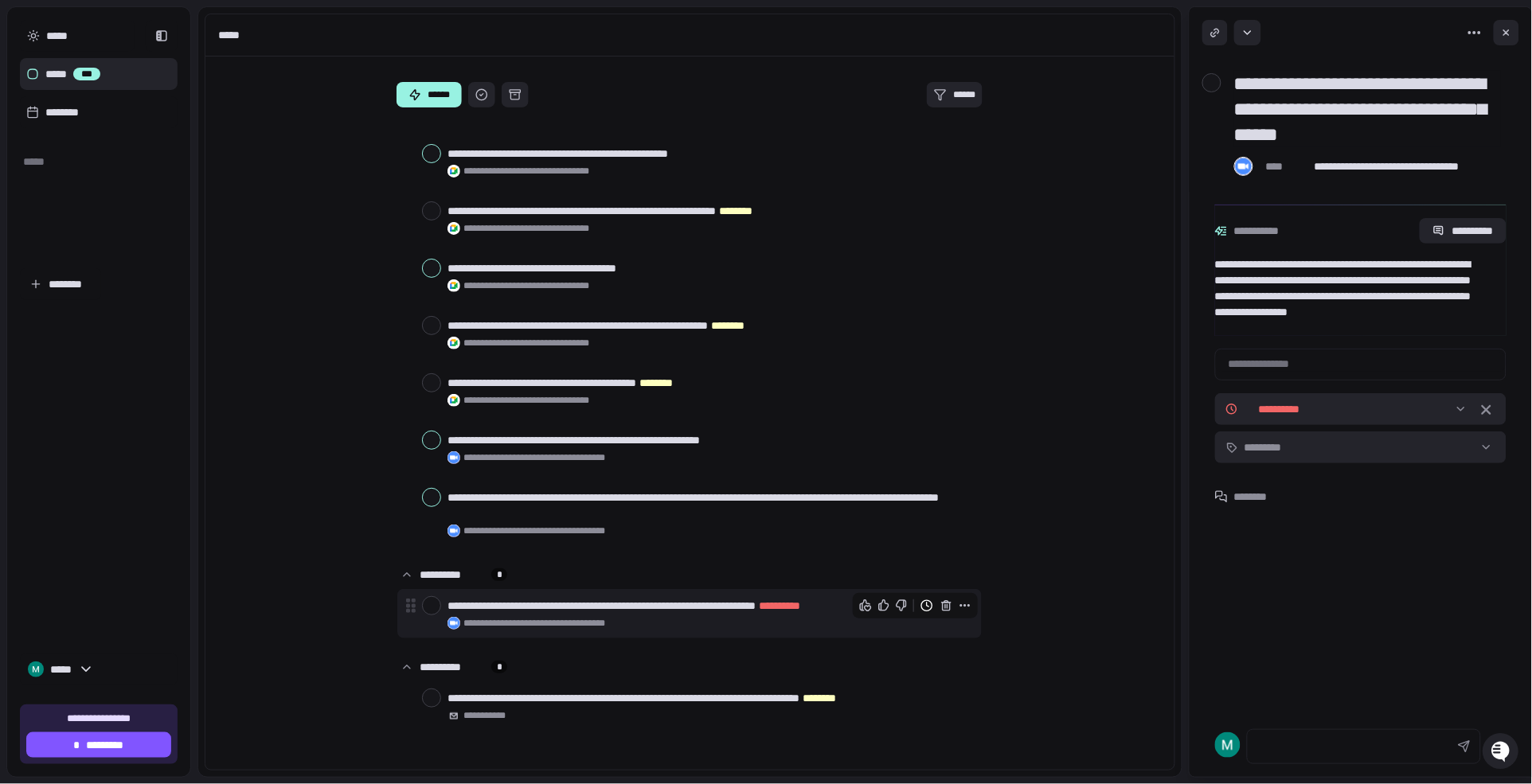click 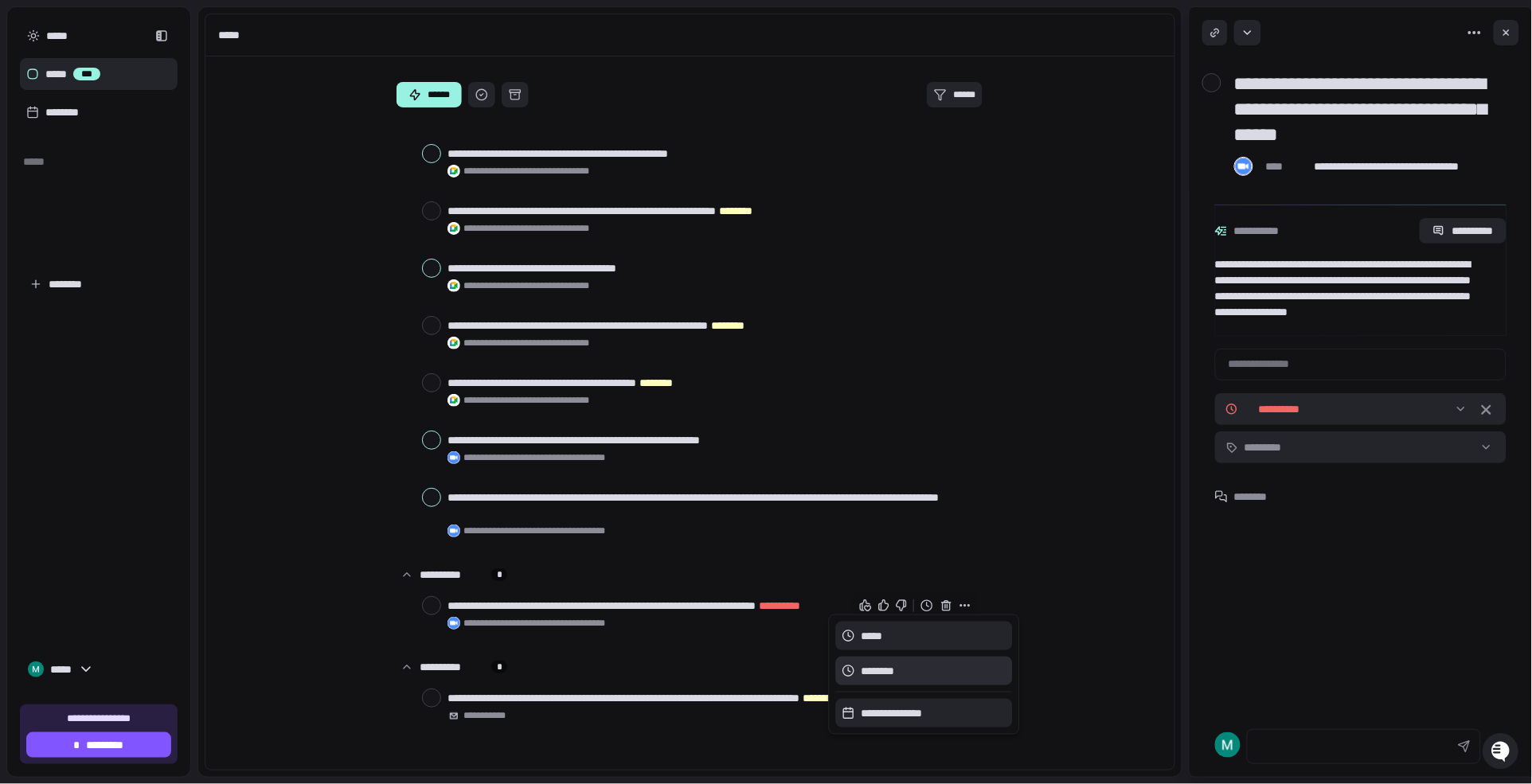 click on "********" at bounding box center (878, 671) 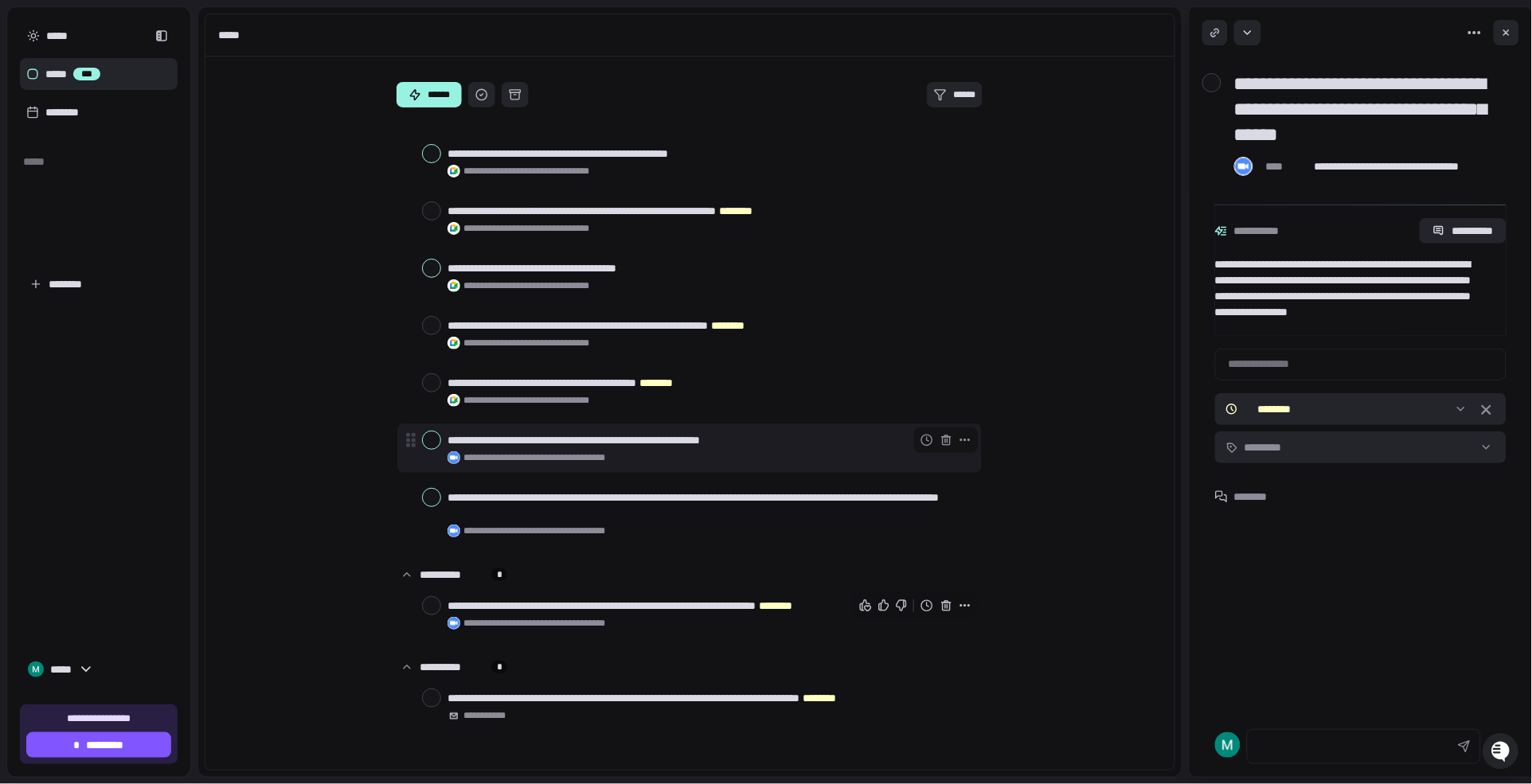 click at bounding box center (946, 440) 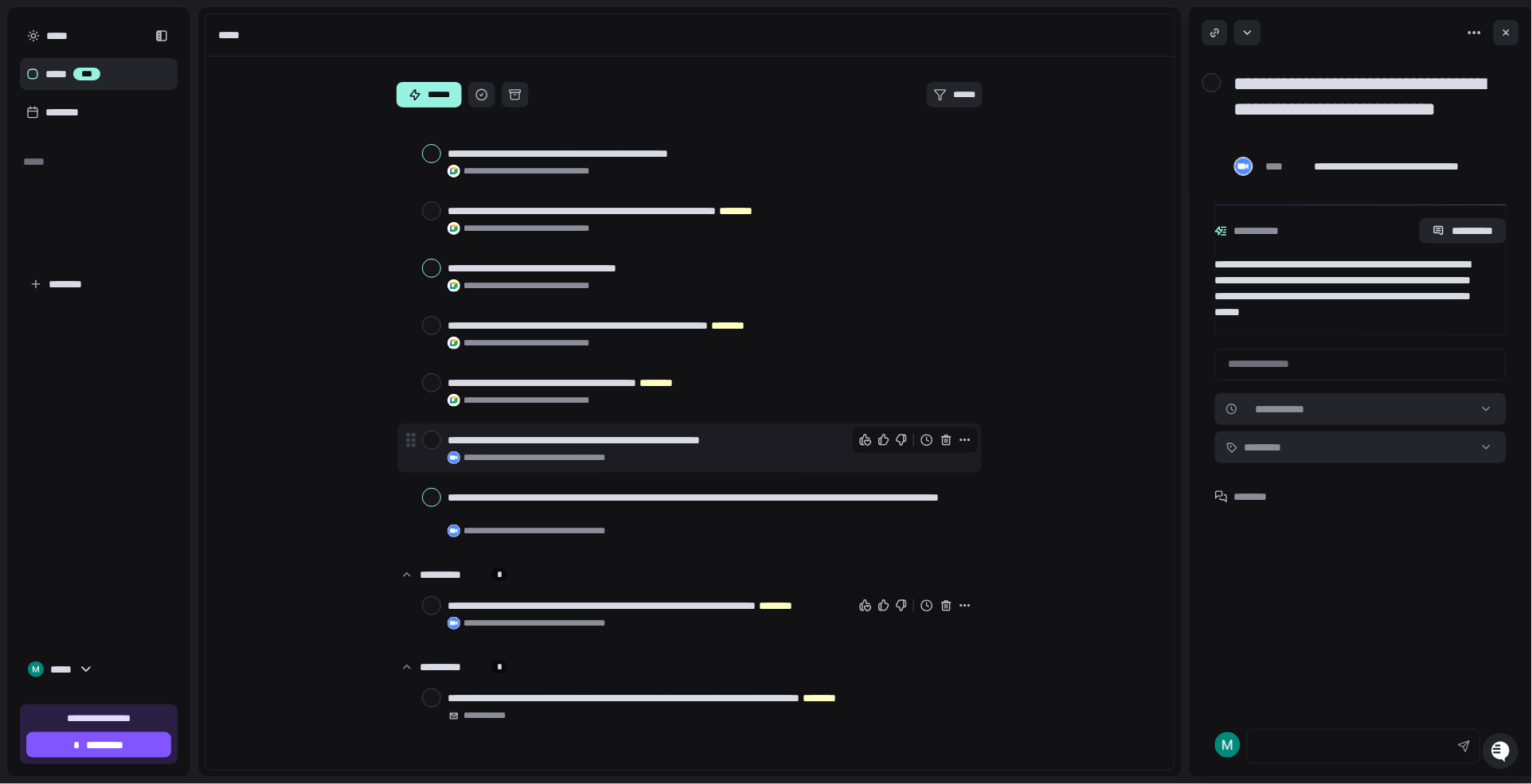 click at bounding box center (916, 440) 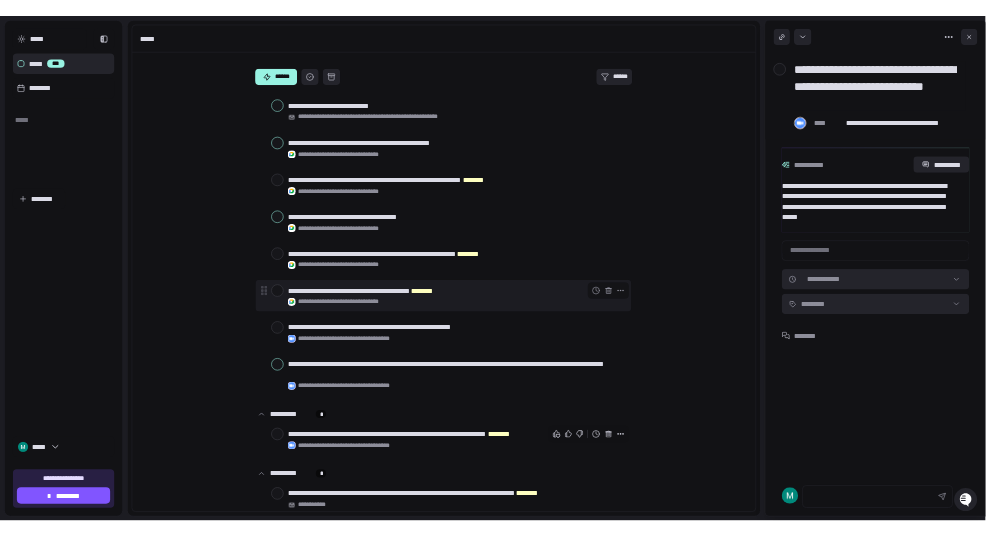 scroll, scrollTop: 0, scrollLeft: 0, axis: both 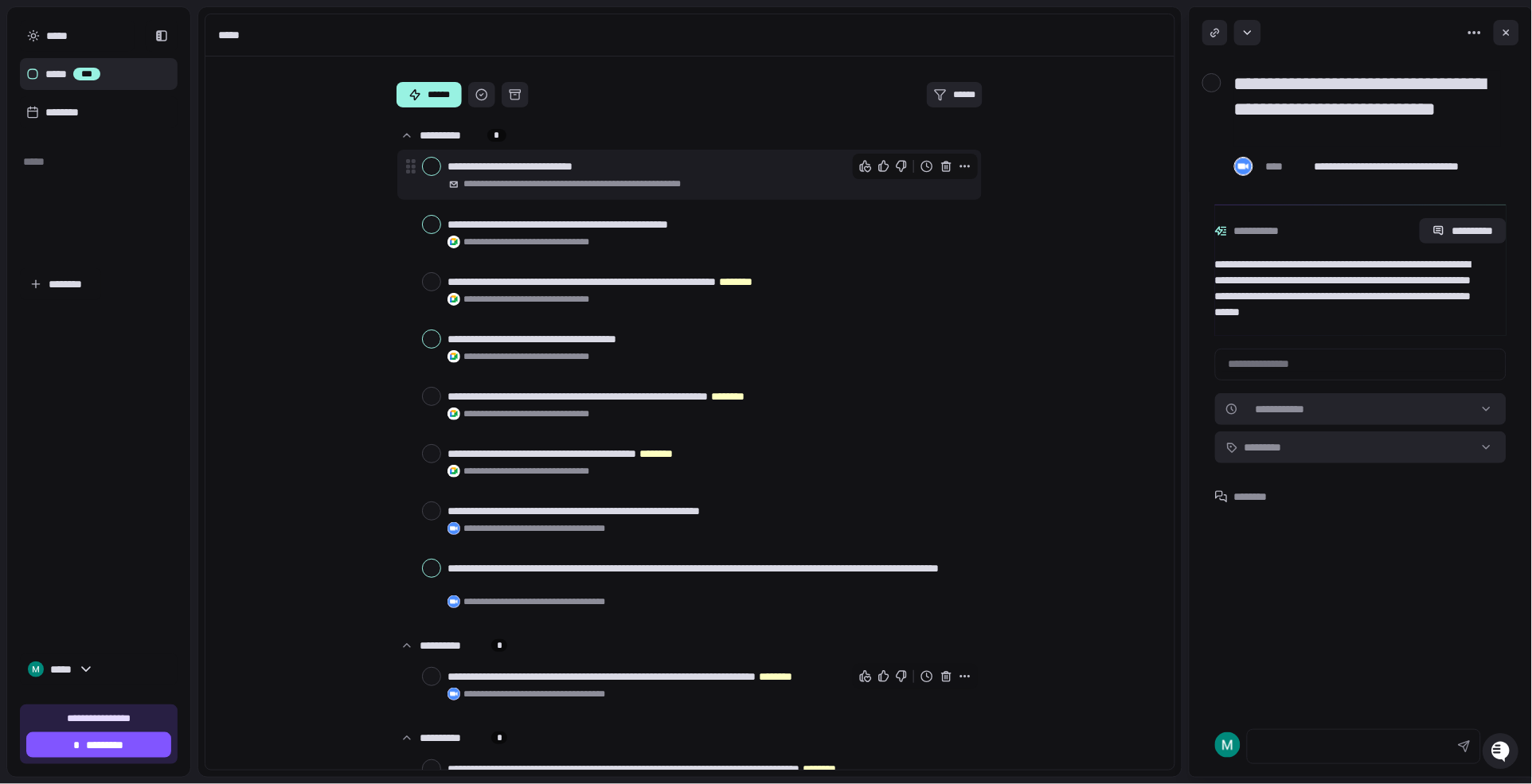 click at bounding box center [916, 166] 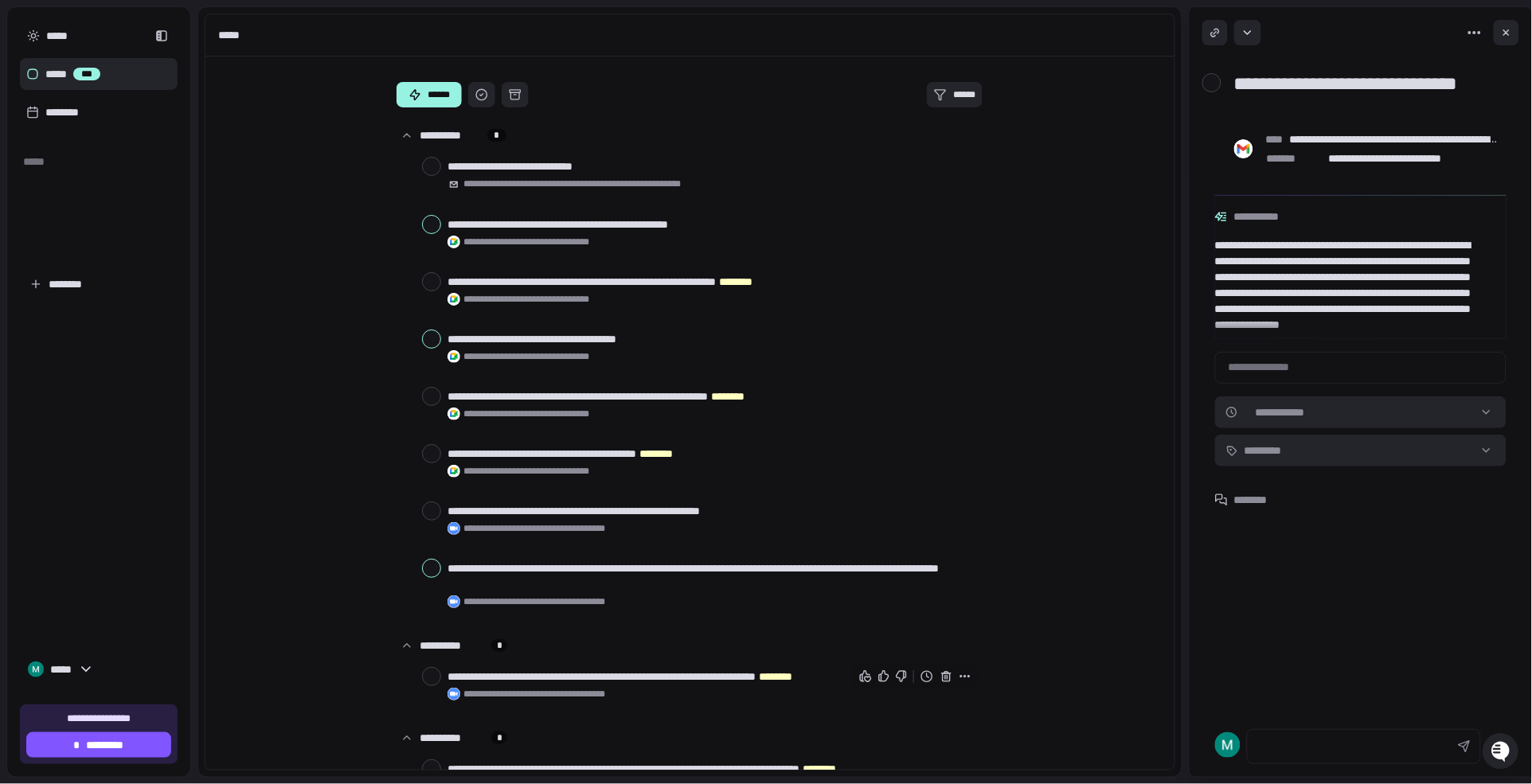 click on "**********" at bounding box center [766, 392] 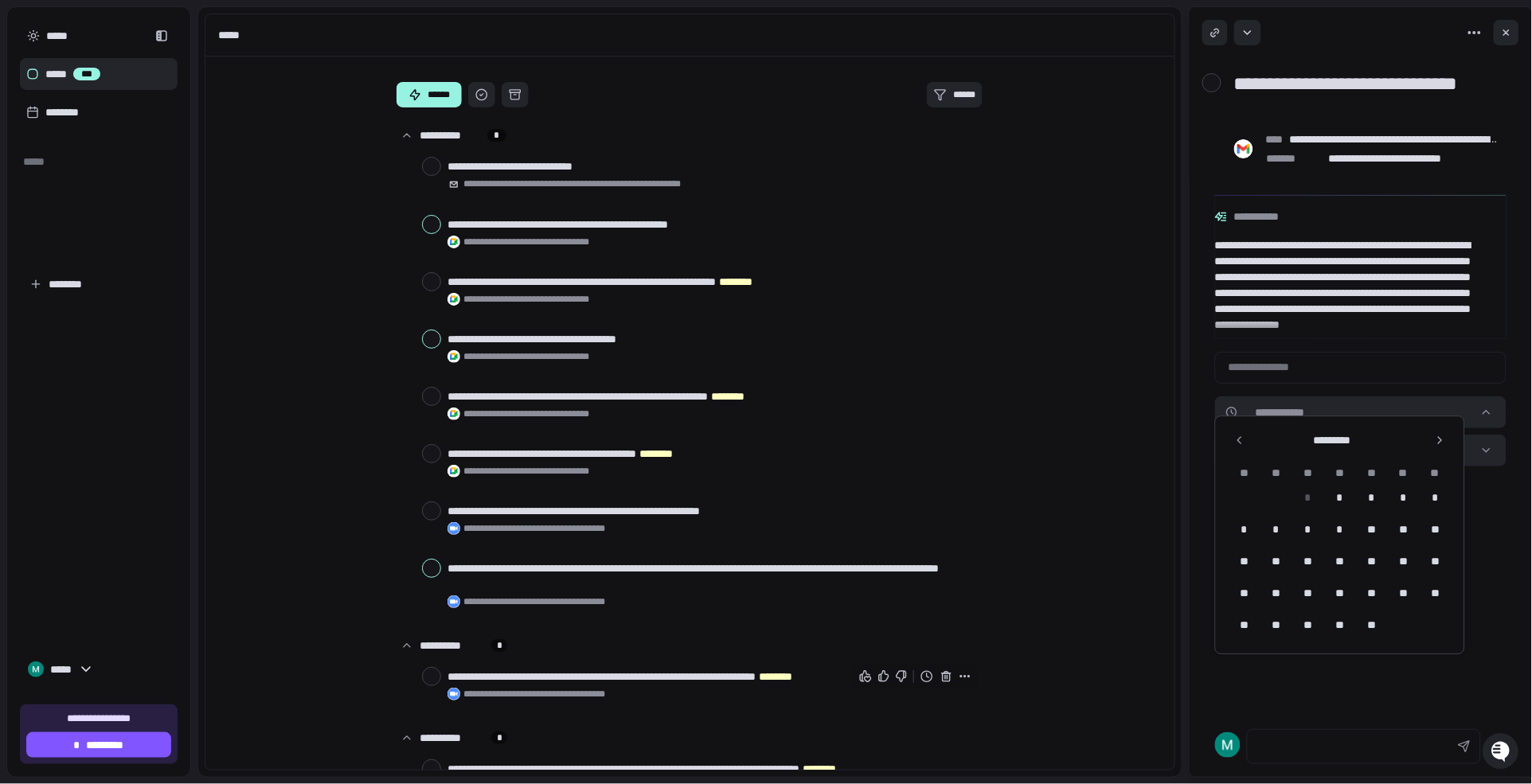 click on "**********" at bounding box center (766, 392) 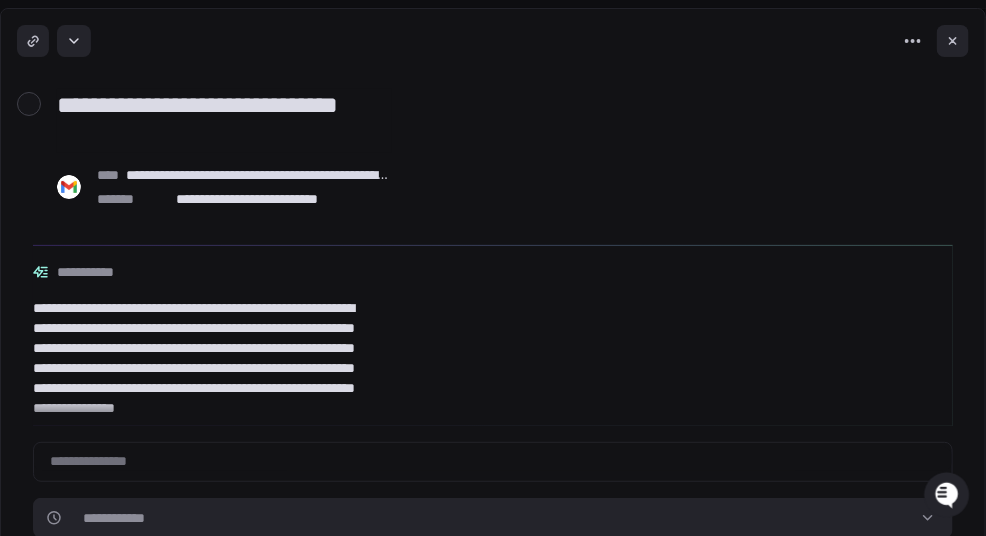 type on "*" 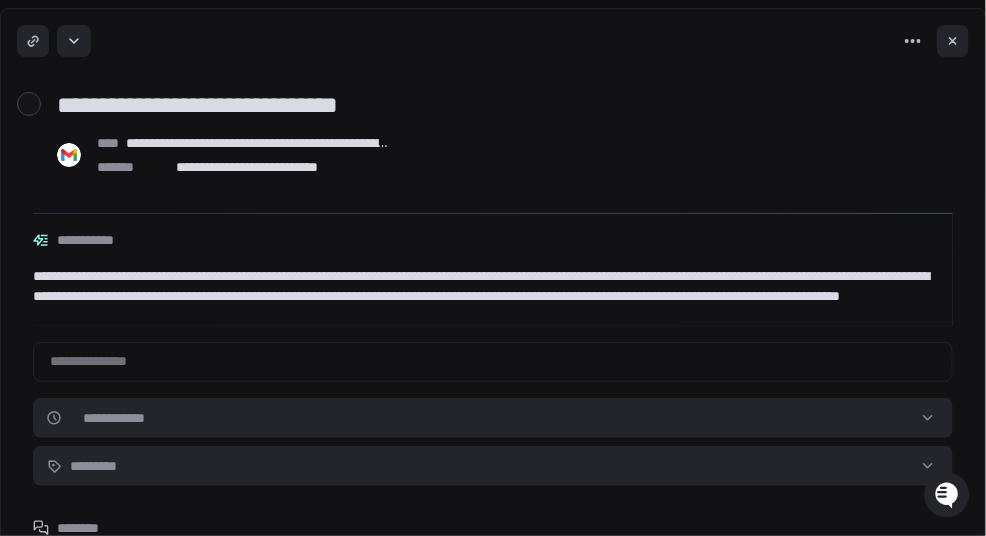 scroll, scrollTop: 0, scrollLeft: 0, axis: both 